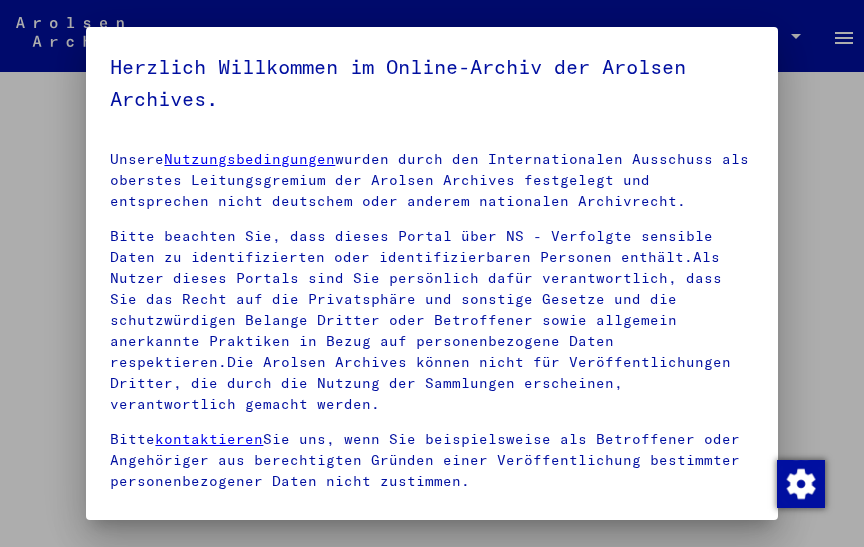 scroll, scrollTop: 0, scrollLeft: 0, axis: both 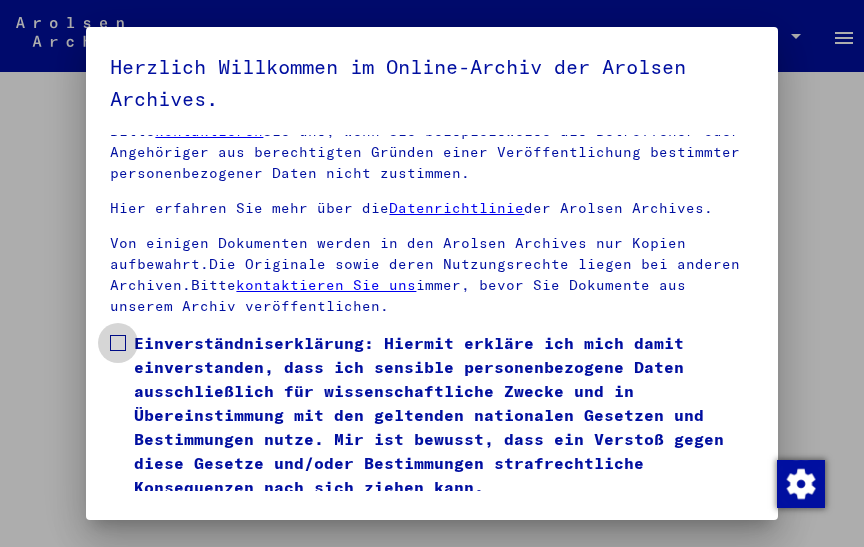 click on "Einverständniserklärung: Hiermit erkläre ich mich damit einverstanden, dass ich sensible personenbezogene Daten ausschließlich für wissenschaftliche Zwecke und in Übereinstimmung mit den geltenden nationalen Gesetzen und Bestimmungen nutze. Mir ist bewusst, dass ein Verstoß gegen diese Gesetze und/oder Bestimmungen strafrechtliche Konsequenzen nach sich ziehen kann." at bounding box center [431, 415] 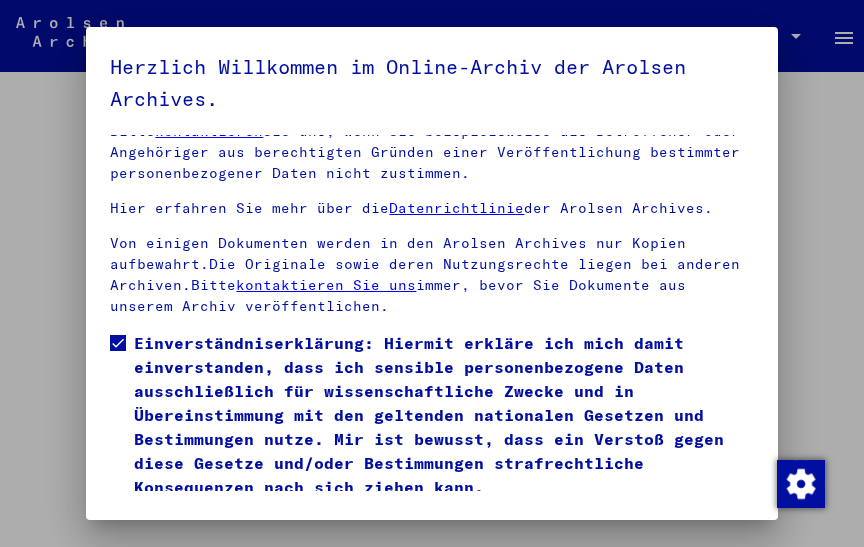 click on "Ich stimme zu" at bounding box center [176, 533] 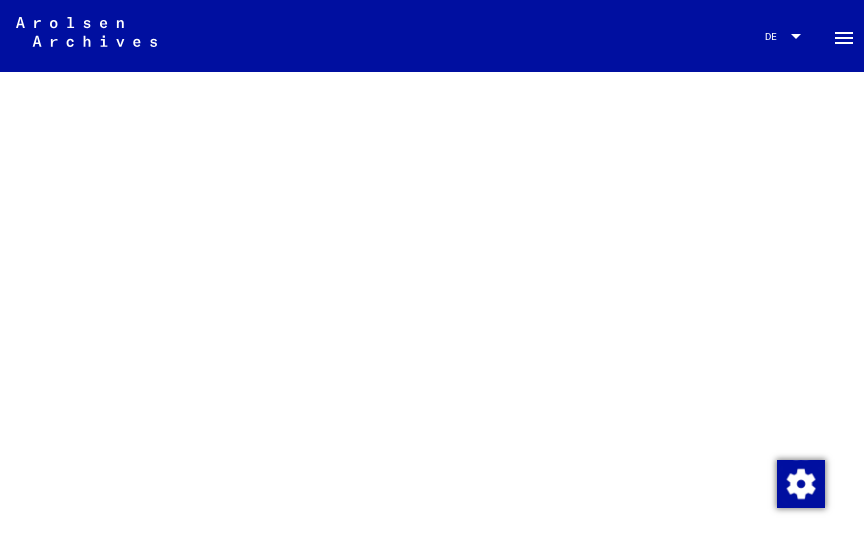 click on "menu" at bounding box center (844, 38) 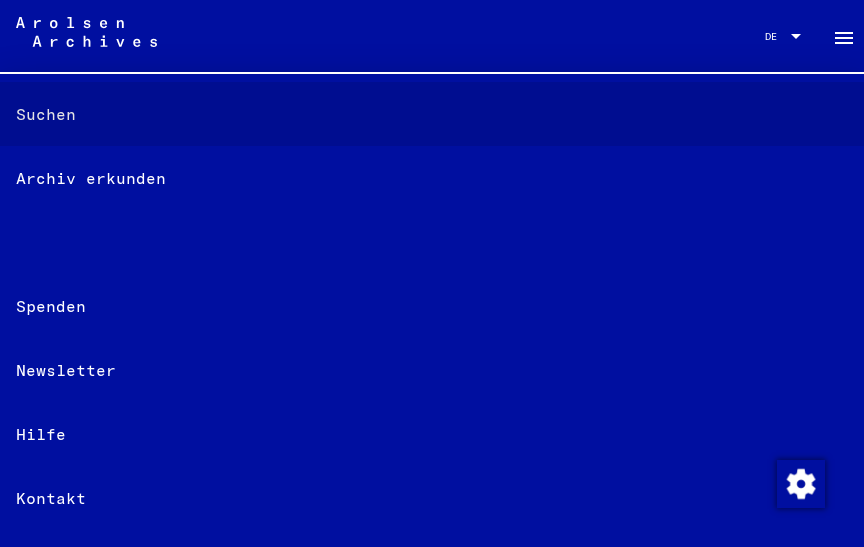click on "Suchen" at bounding box center [432, 114] 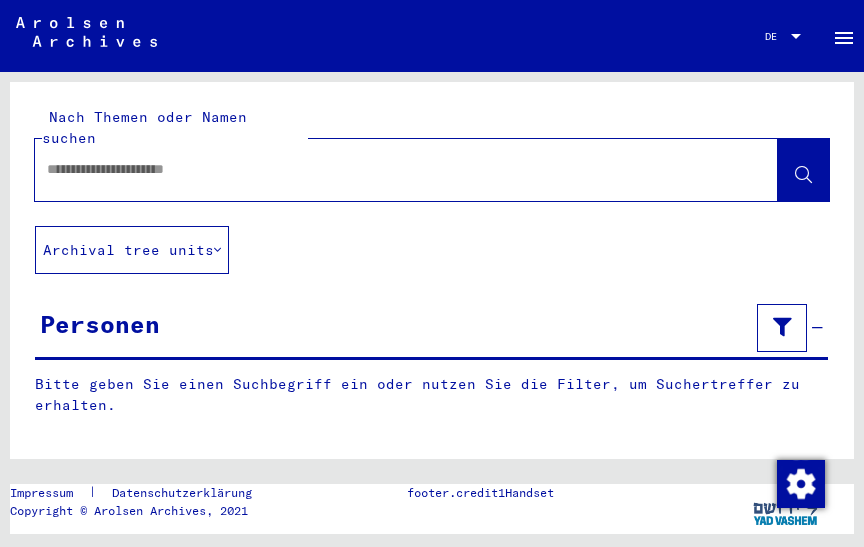 click at bounding box center (388, 169) 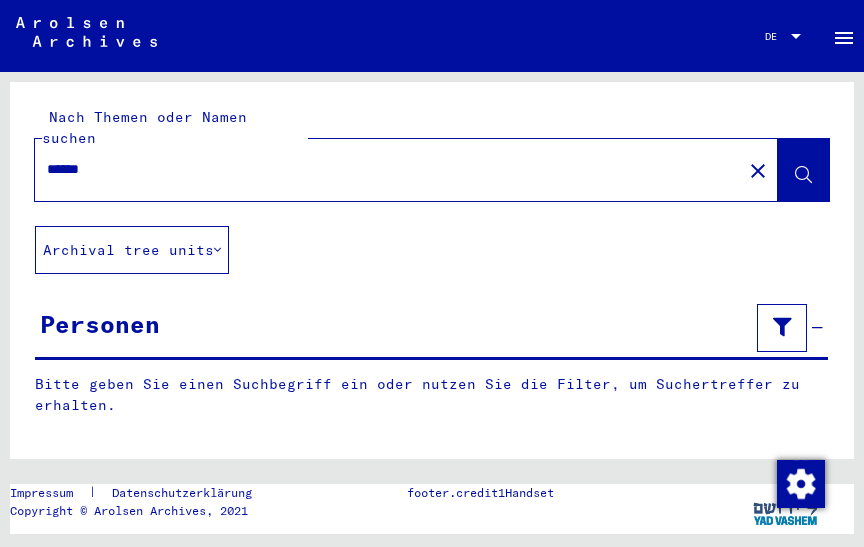 type on "******" 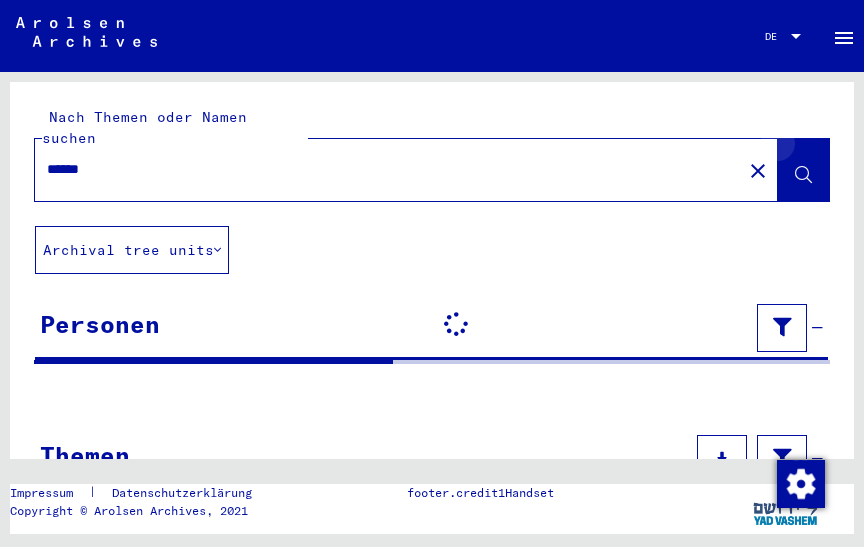 click at bounding box center [803, 175] 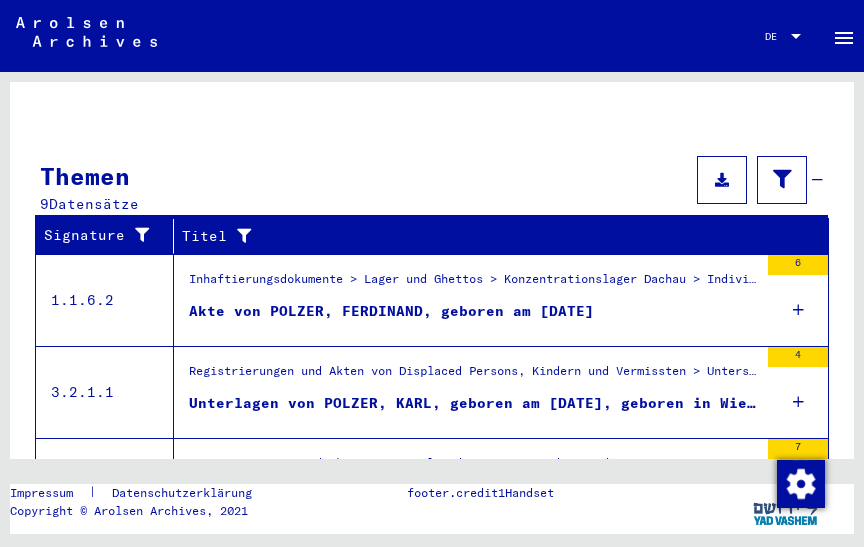 scroll, scrollTop: 656, scrollLeft: 0, axis: vertical 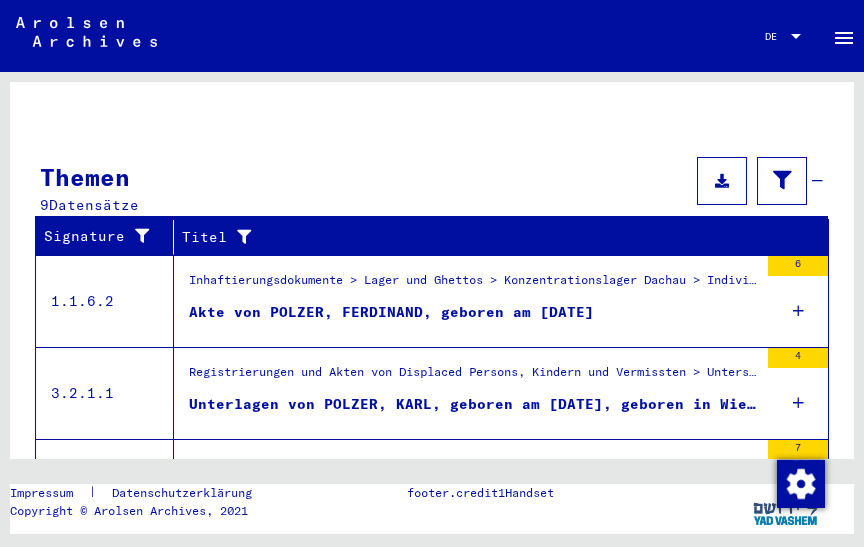 click on "Inhaftierungsdokumente > Lager und Ghettos > Konzentrationslager Dachau > Individuelle Unterlagen Dachau > Individuelle Häftlings Unterlagen - KL Dachau > Akten mit Namen ab POLUBOK" at bounding box center [473, 285] 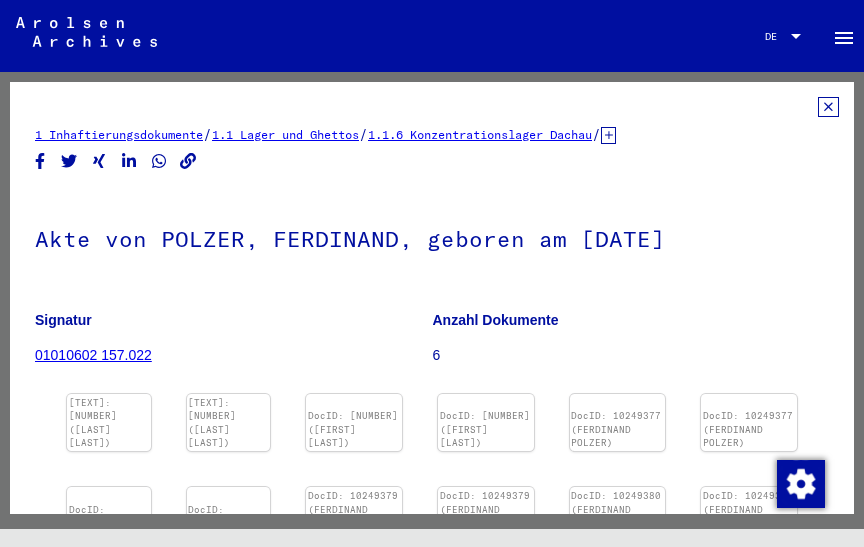scroll, scrollTop: 0, scrollLeft: 0, axis: both 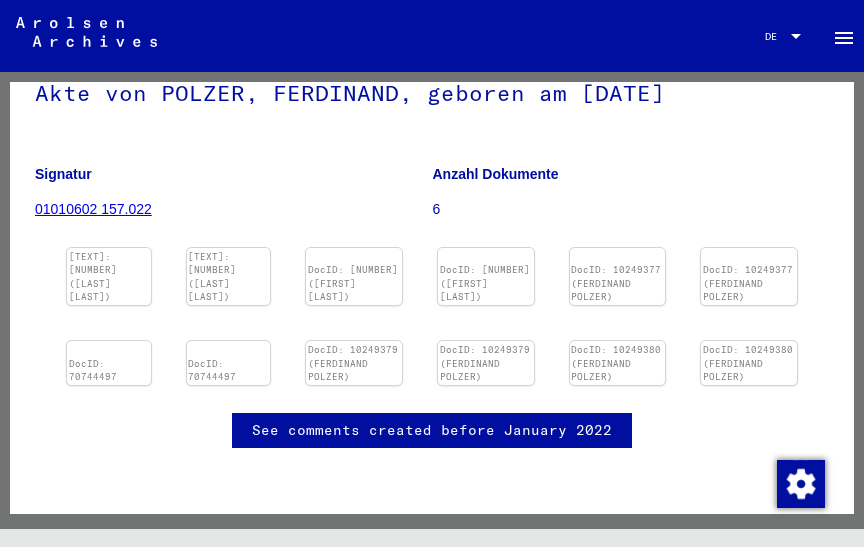 click at bounding box center (109, 248) 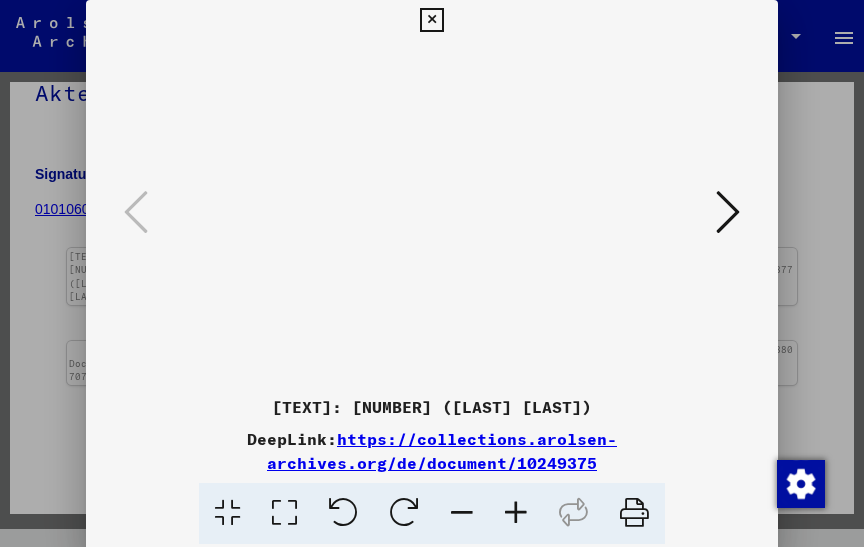 click at bounding box center [431, 20] 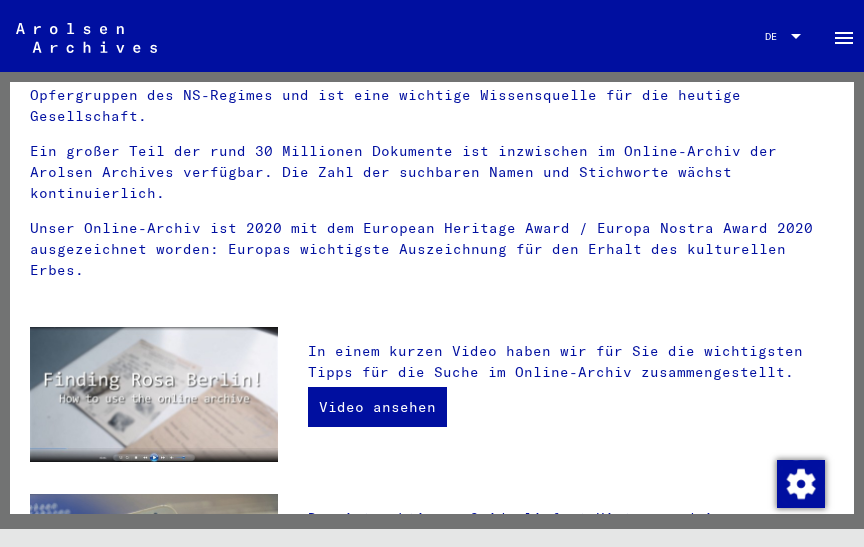 scroll, scrollTop: 0, scrollLeft: 0, axis: both 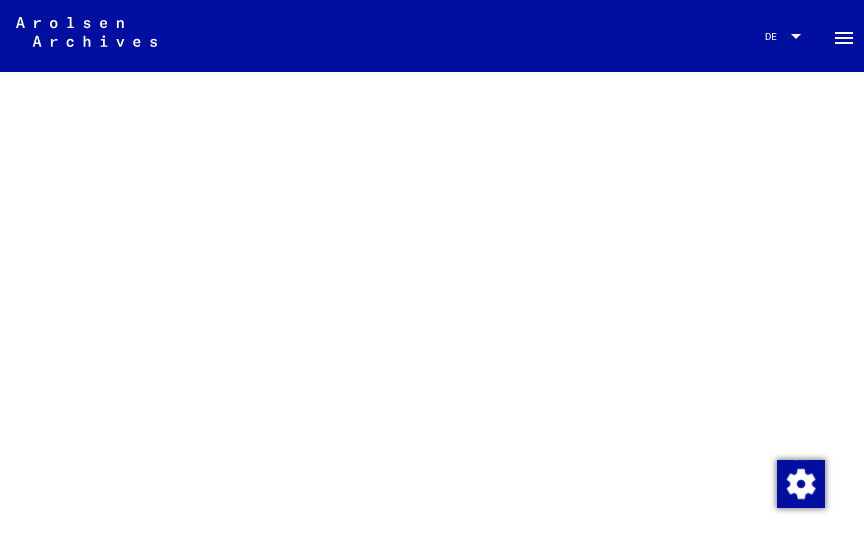 click on "menu" at bounding box center (844, 38) 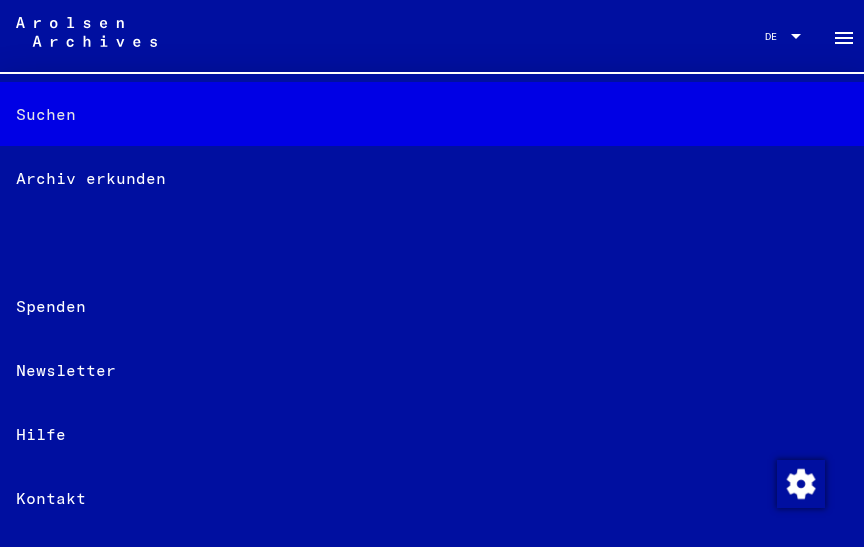 click on "Suchen" at bounding box center (432, 114) 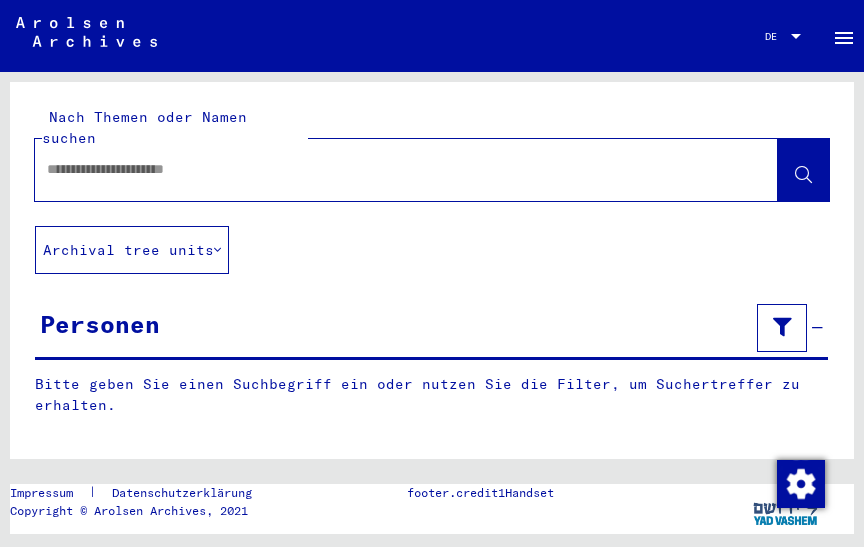 click at bounding box center [388, 169] 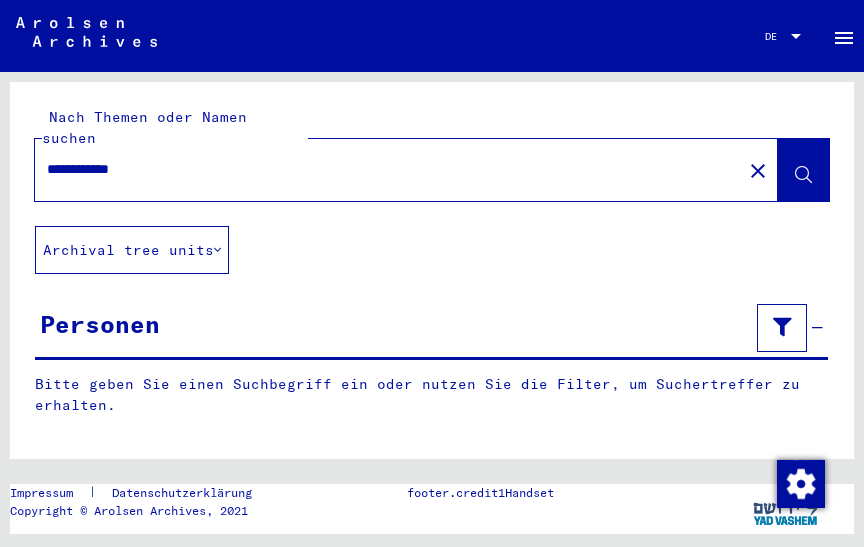 type on "**********" 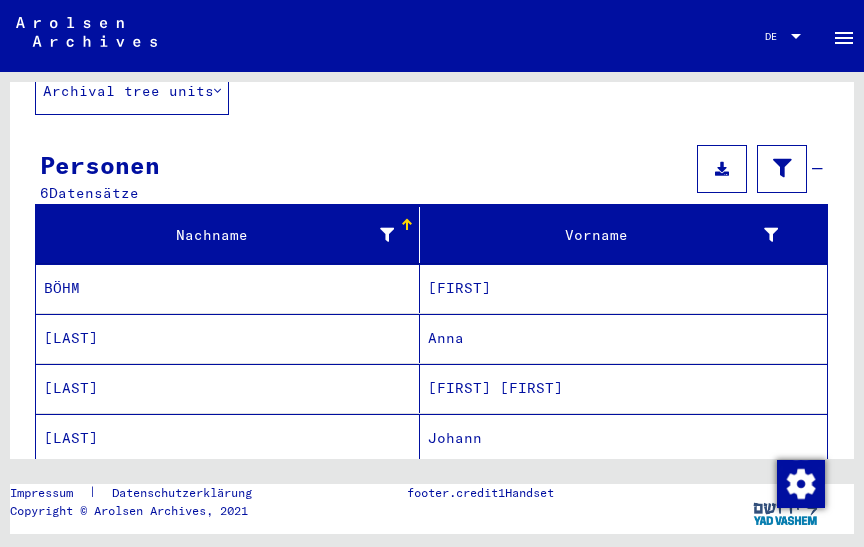 scroll, scrollTop: 197, scrollLeft: 0, axis: vertical 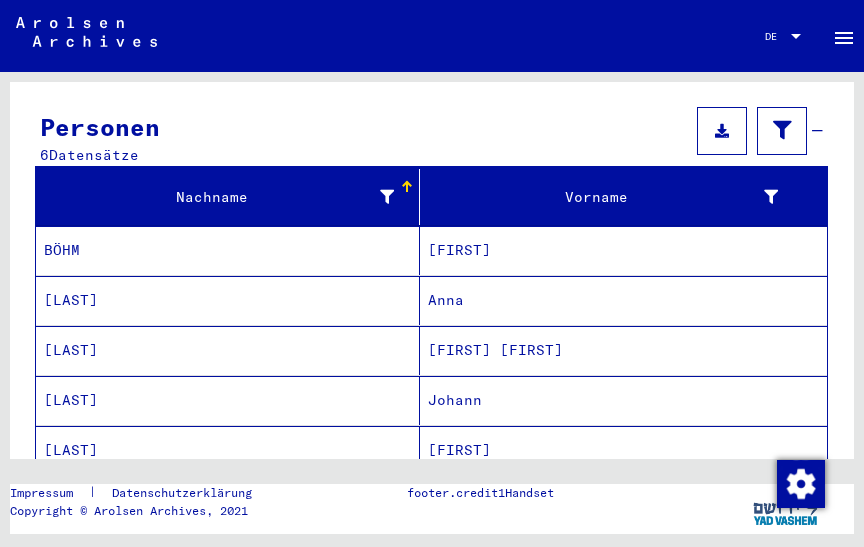 click at bounding box center [264, 511] 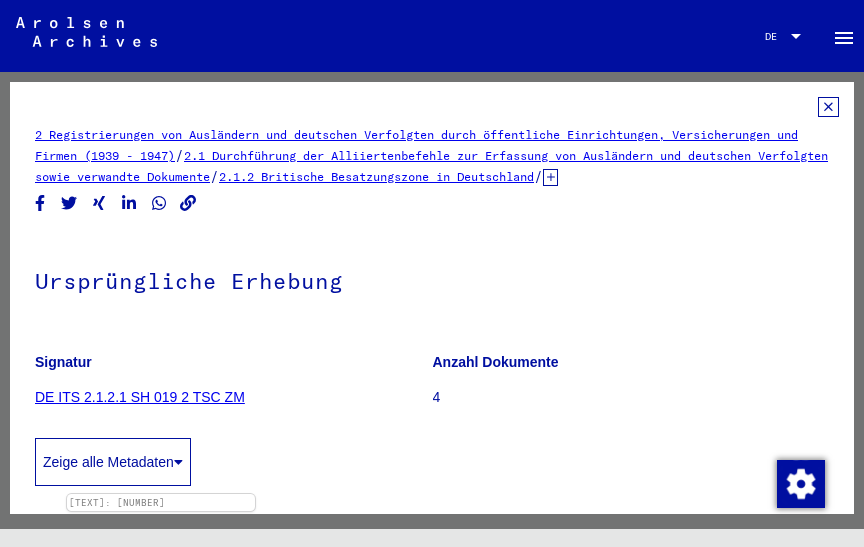 scroll, scrollTop: 0, scrollLeft: 0, axis: both 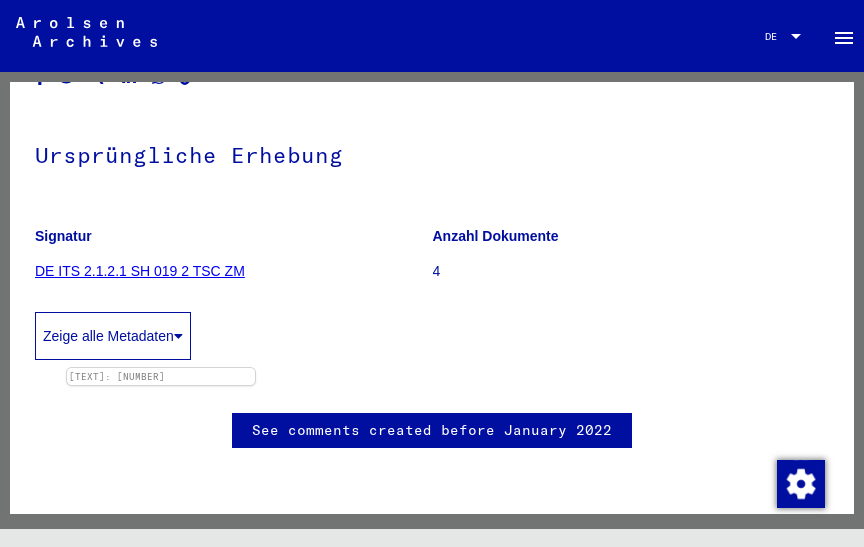 click on "DE ITS 2.1.2.1 SH 019 2 TSC ZM" at bounding box center (140, 271) 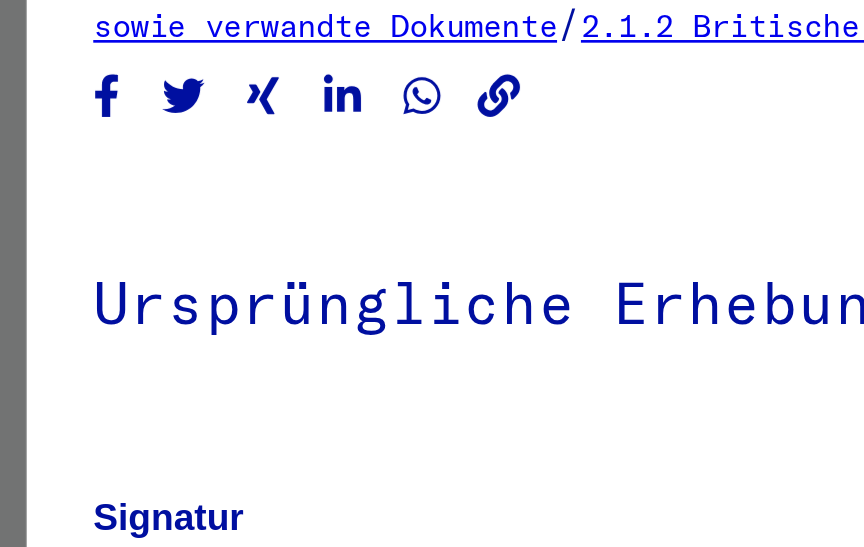scroll, scrollTop: 16, scrollLeft: 0, axis: vertical 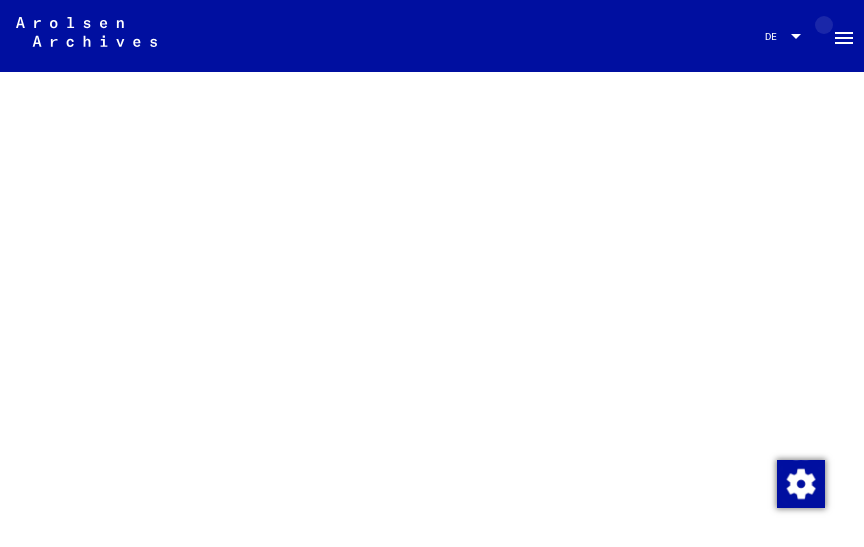 click on "menu" at bounding box center [844, 38] 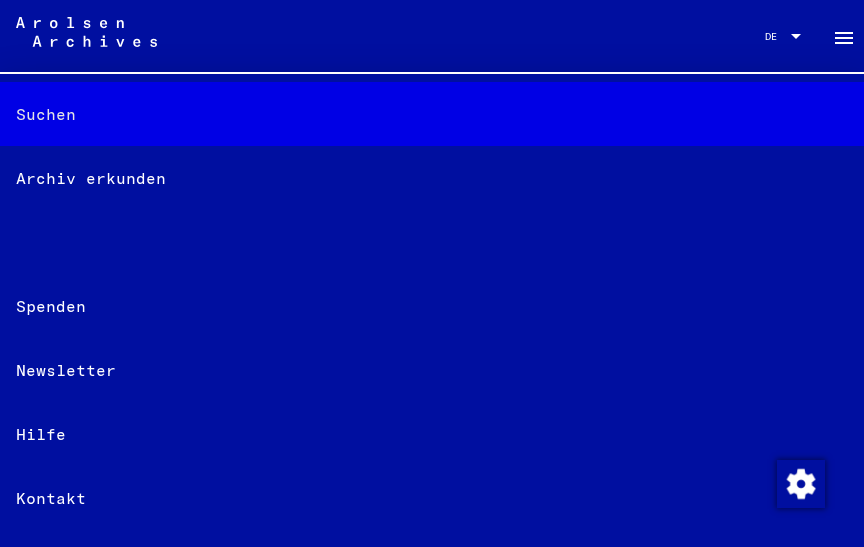 click on "Suchen" at bounding box center [432, 114] 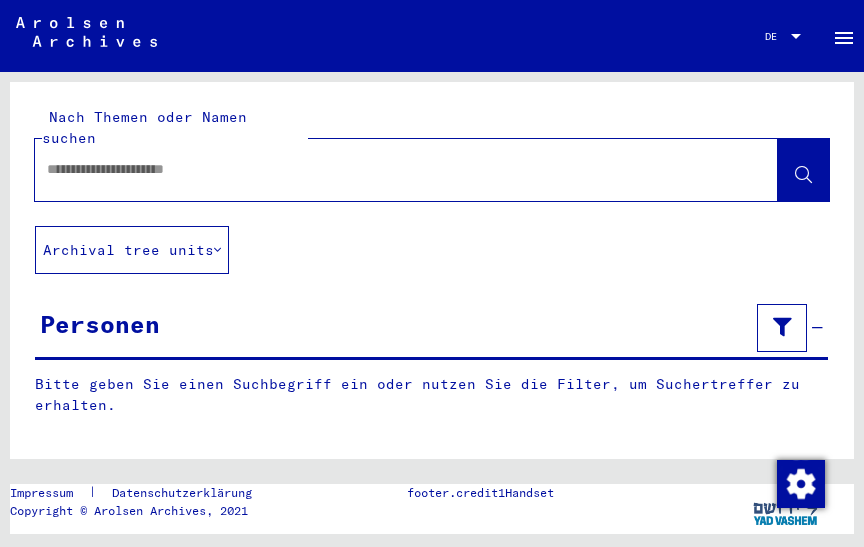 click at bounding box center [382, 169] 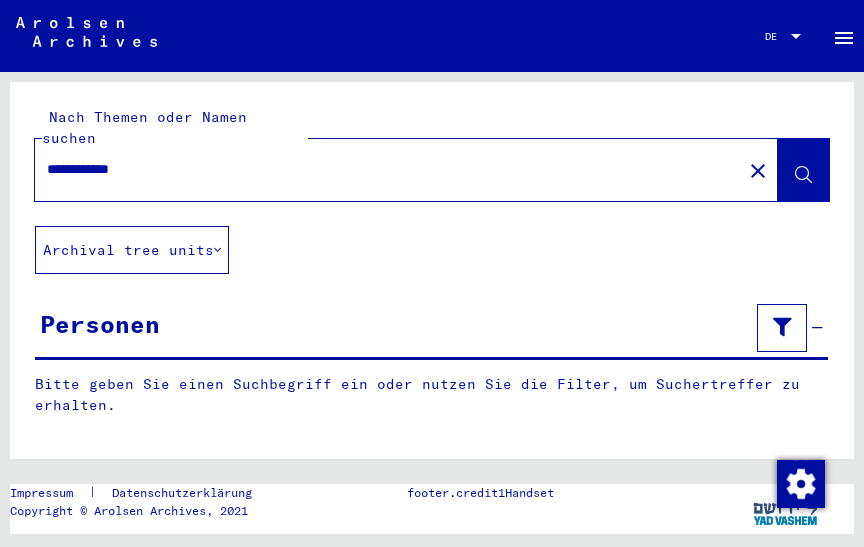 type on "**********" 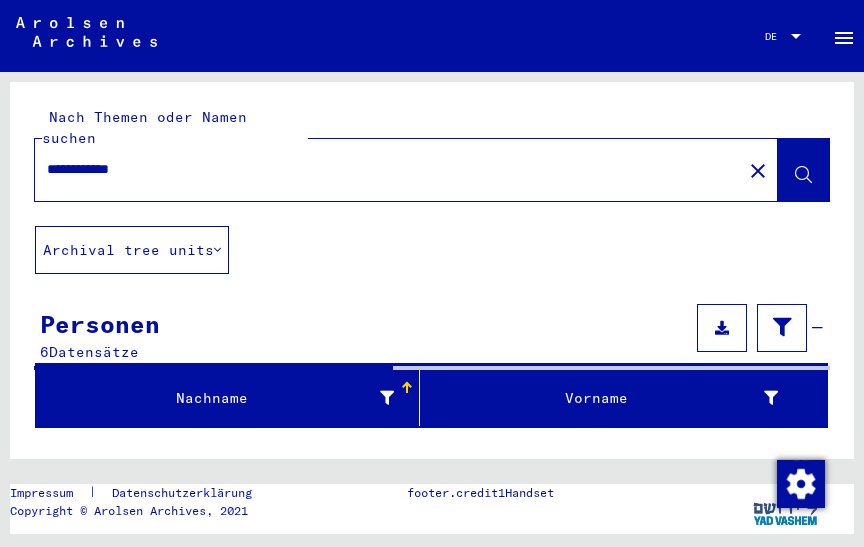 click at bounding box center (803, 175) 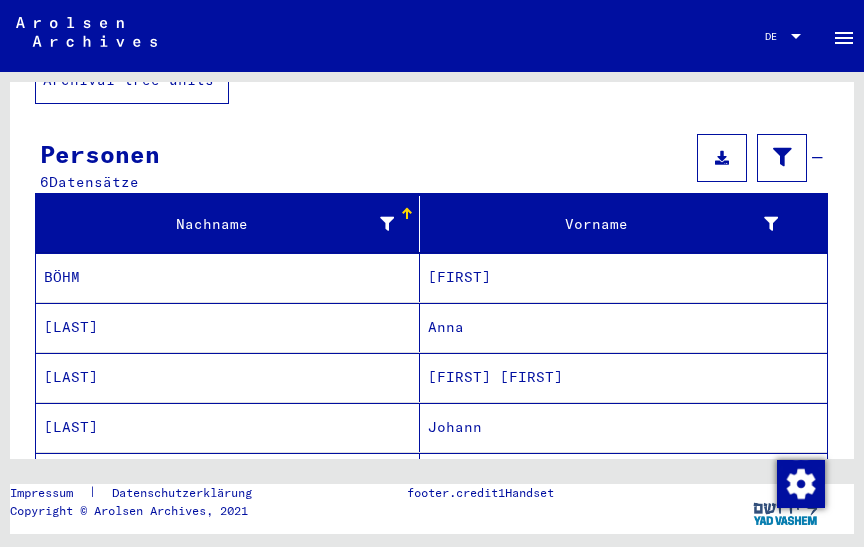 scroll, scrollTop: 178, scrollLeft: 0, axis: vertical 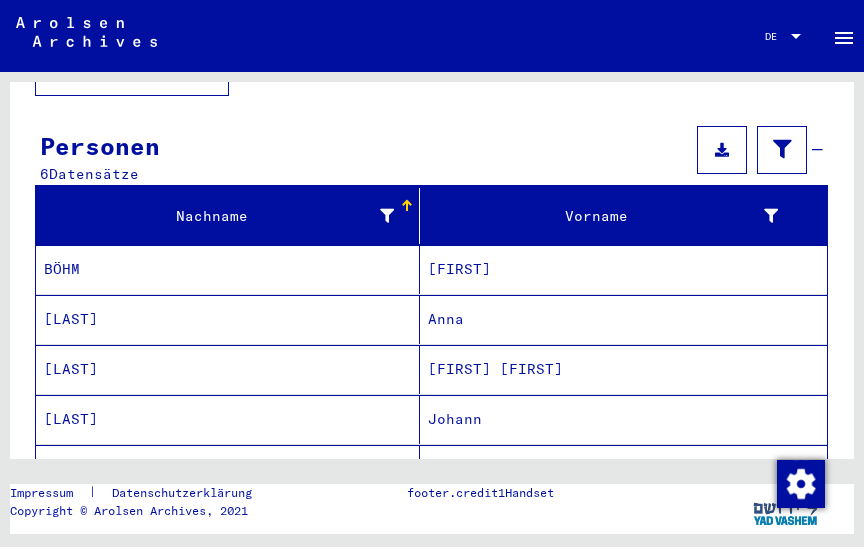 click on "[LAST]" at bounding box center (228, 269) 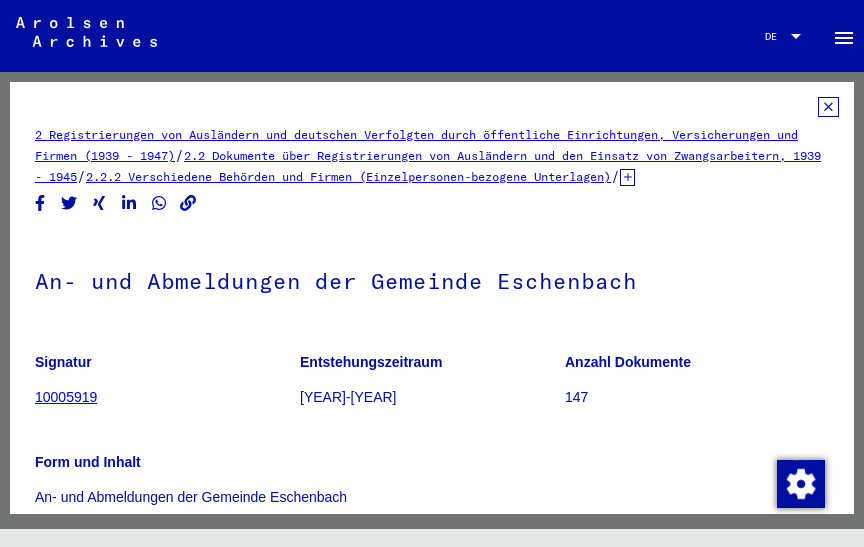 scroll, scrollTop: 0, scrollLeft: 0, axis: both 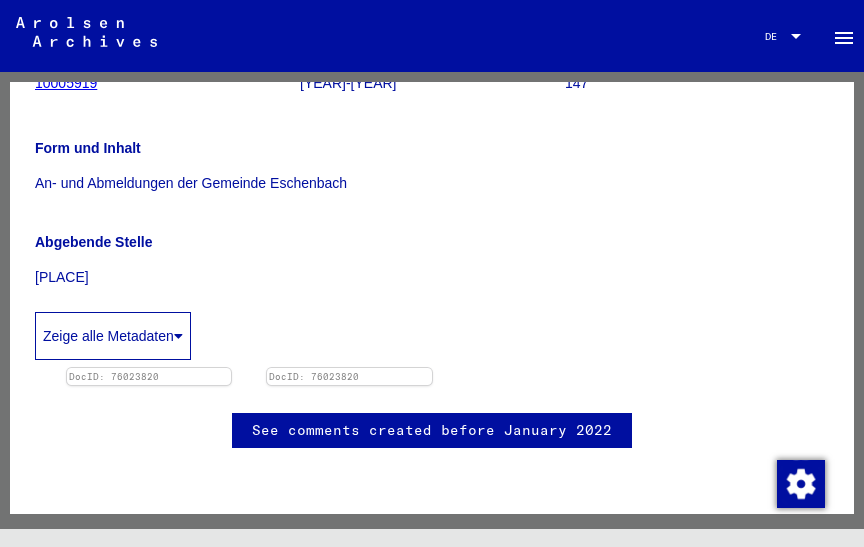 click on "Zeige alle Metadaten" at bounding box center (432, 331) 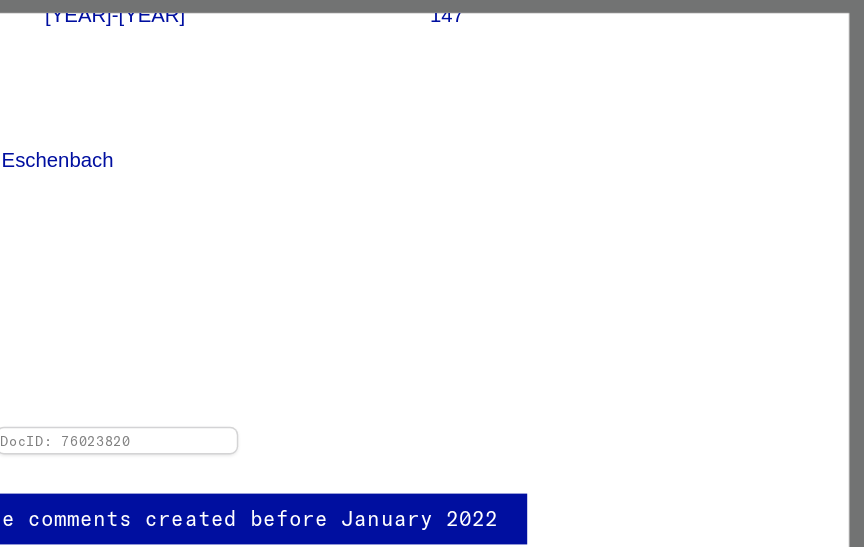 scroll, scrollTop: 0, scrollLeft: 0, axis: both 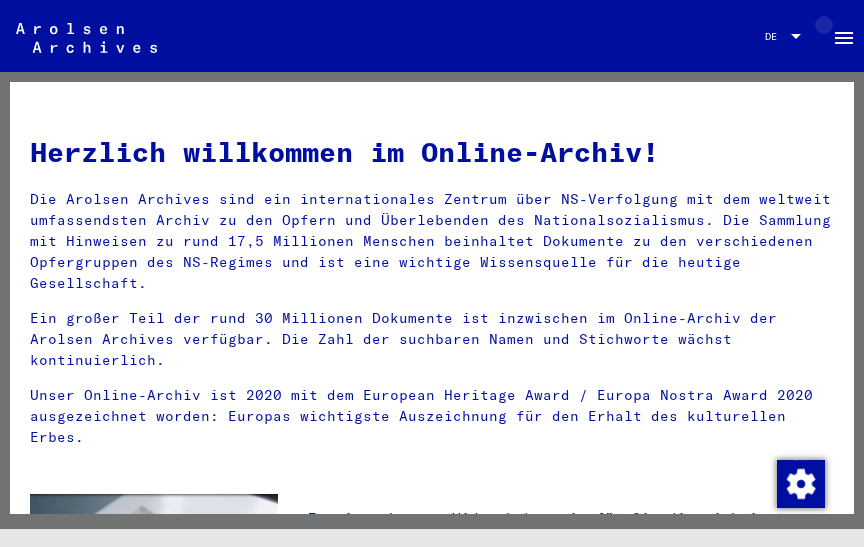 click on "menu" at bounding box center (844, 36) 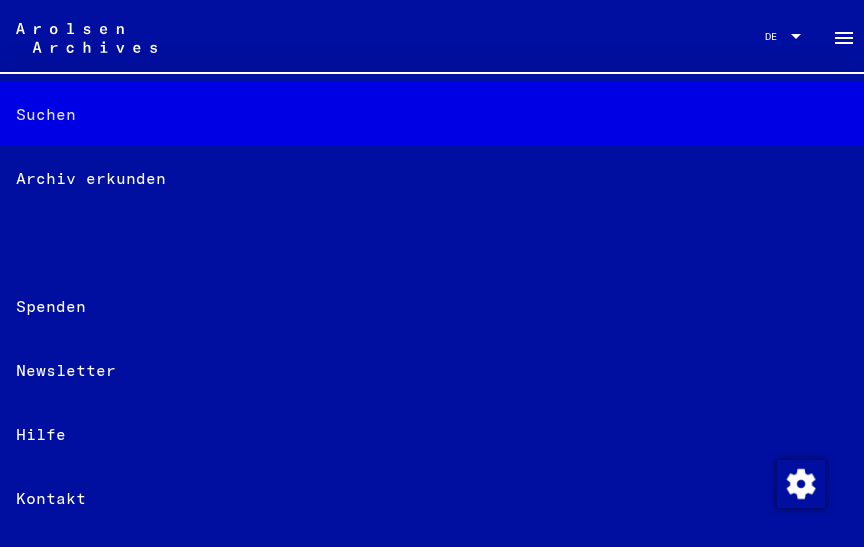 click on "Suchen" at bounding box center [432, 114] 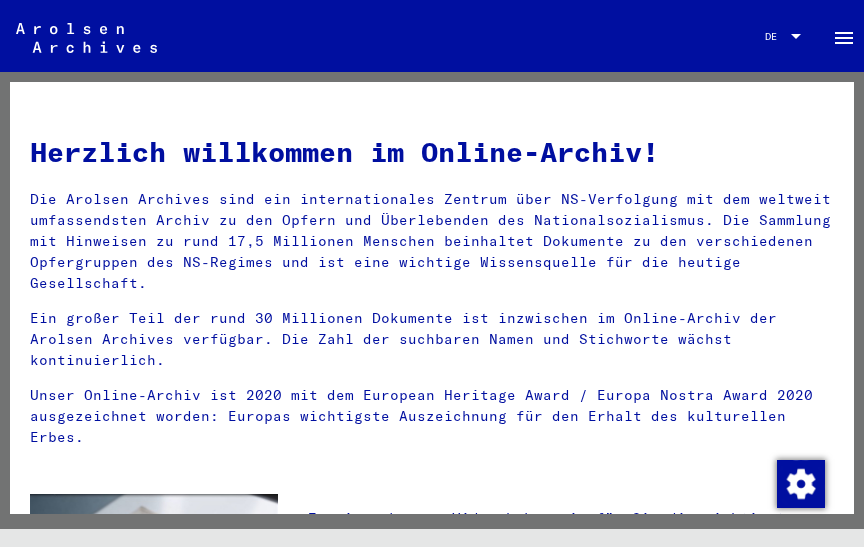 click on "menu" at bounding box center (844, 38) 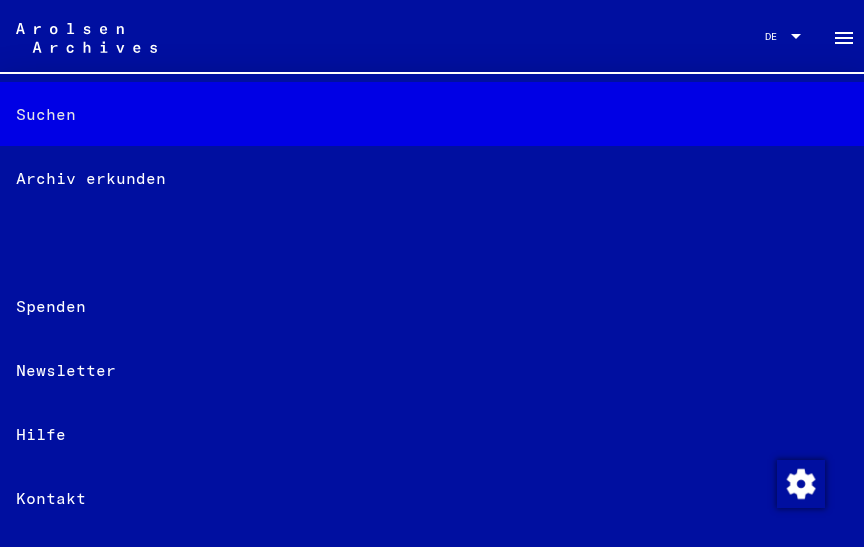 click on "Suchen" at bounding box center [432, 114] 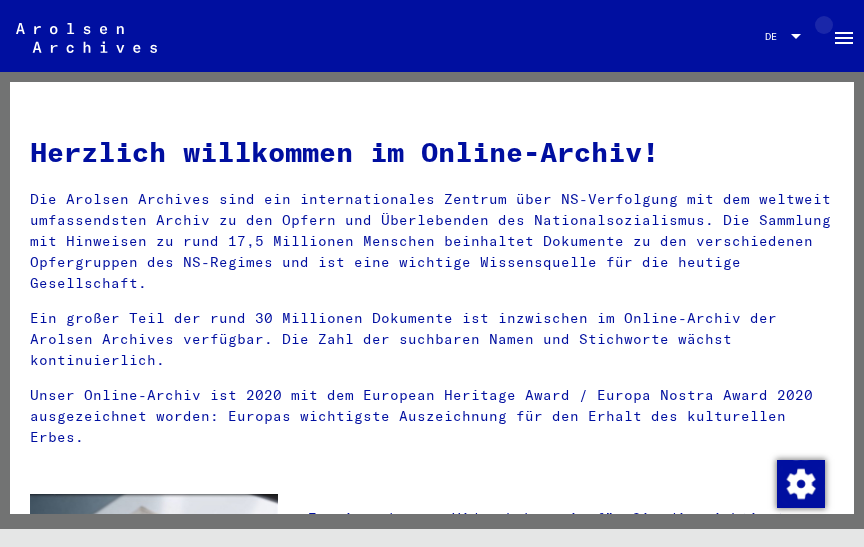 click on "menu" at bounding box center (844, 36) 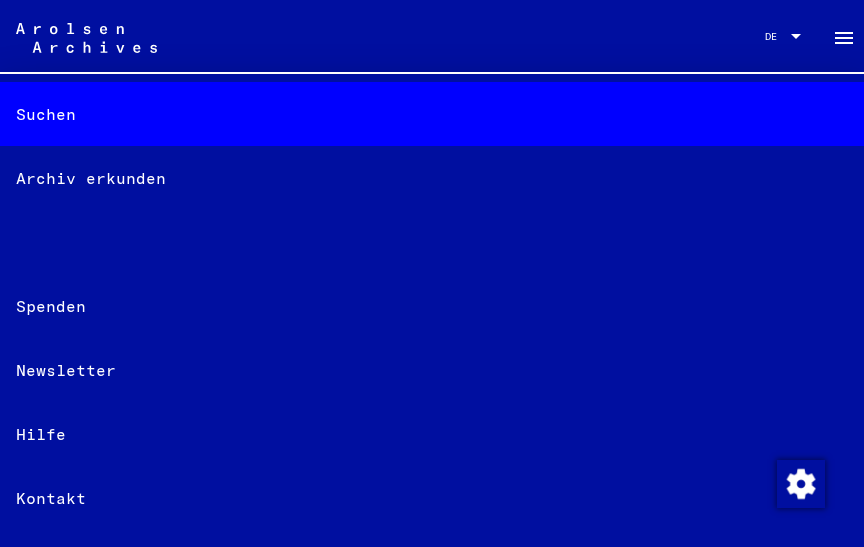 click on "Suchen" at bounding box center (432, 114) 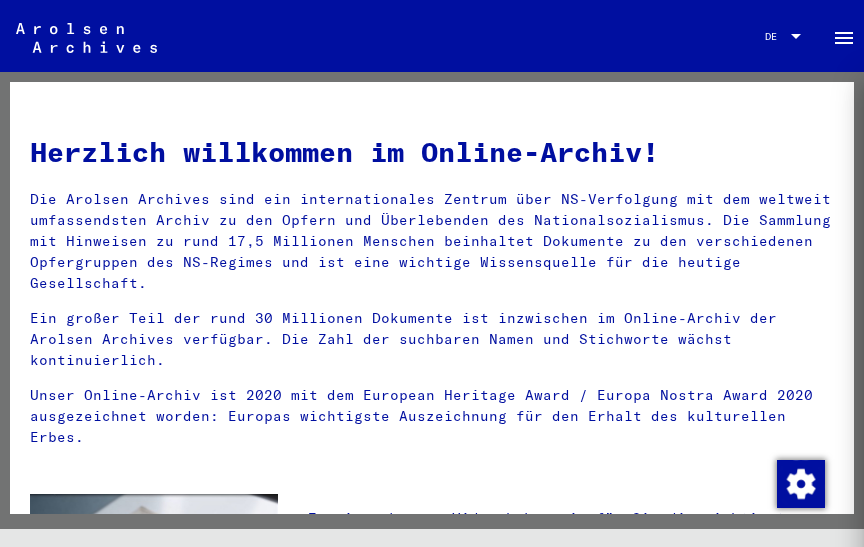click on "Herzlich willkommen im Online-Archiv!
Die Arolsen Archives sind ein internationales Zentrum über NS-Verfolgung mit dem weltweit umfassendsten Archiv zu den Opfern und Überlebenden des Nationalsozialismus. Die Sammlung mit Hinweisen zu rund 17,5 Millionen Menschen beinhaltet Dokumente zu den verschiedenen Opfergruppen des NS-Regimes und ist eine wichtige Wissensquelle für die heutige Gesellschaft.
Ein großer Teil der rund 30 Millionen Dokumente ist inzwischen im Online-Archiv der Arolsen Archives verfügbar. Die Zahl der suchbaren Namen und Stichworte wächst kontinuierlich.
Unser Online-Archiv ist 2020 mit dem European Heritage Award / Europa Nostra Award 2020 ausgezeichnet worden: Europas wichtigste Auszeichnung für den Erhalt des kulturellen Erbes." at bounding box center [432, 287] 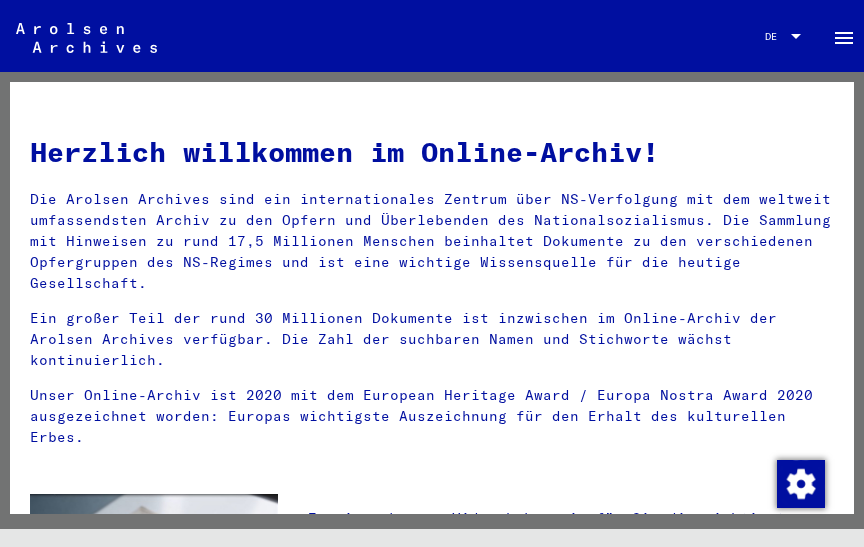 click on "menu" at bounding box center [844, 36] 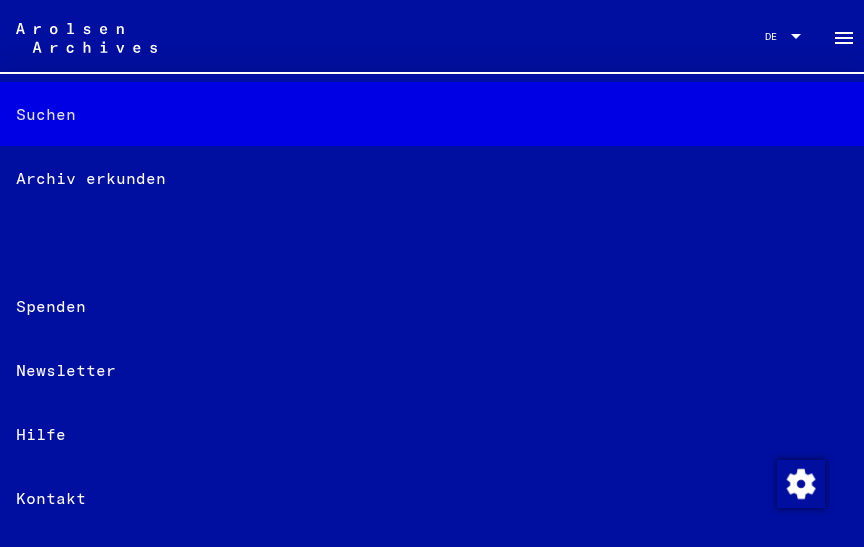 click on "Suchen" at bounding box center [432, 114] 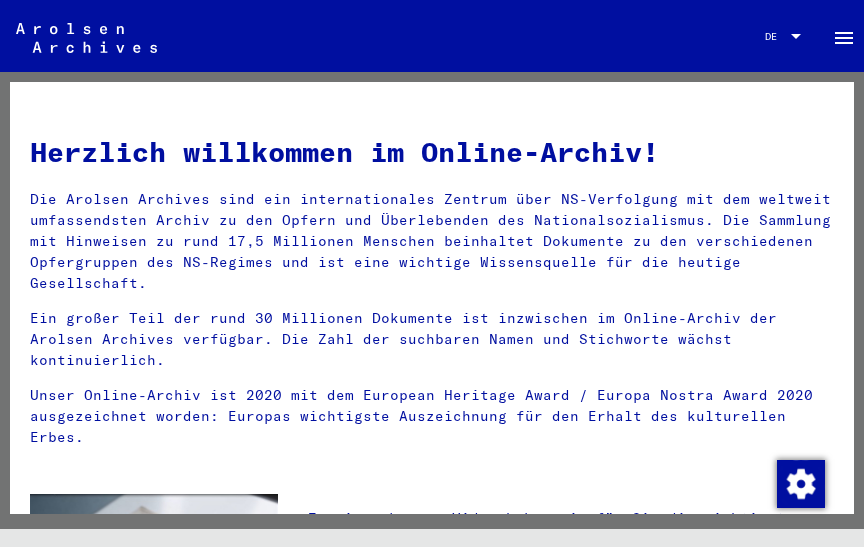click on "menu" at bounding box center [844, 38] 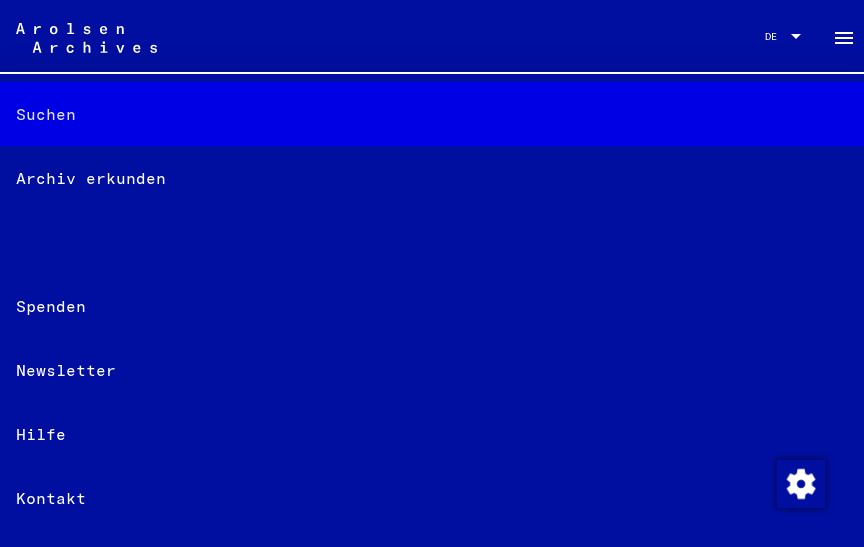 click on "Suchen" at bounding box center [432, 114] 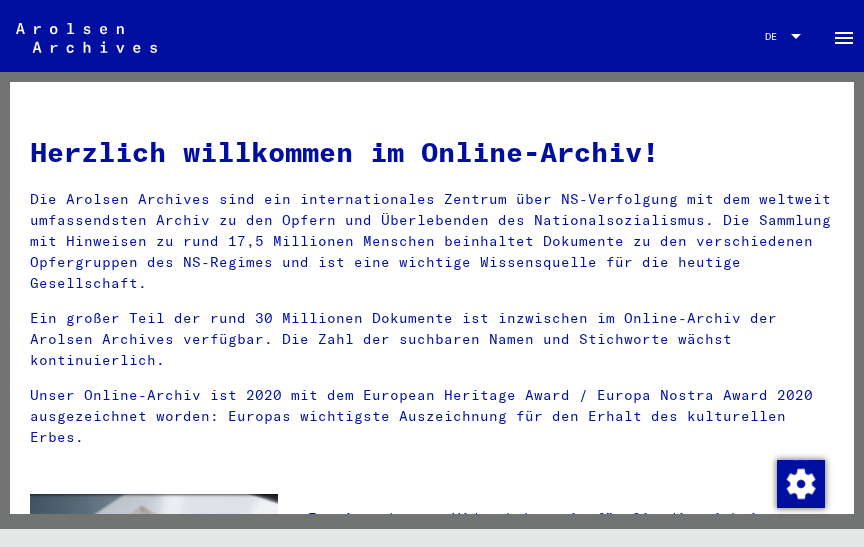 scroll, scrollTop: -1, scrollLeft: 0, axis: vertical 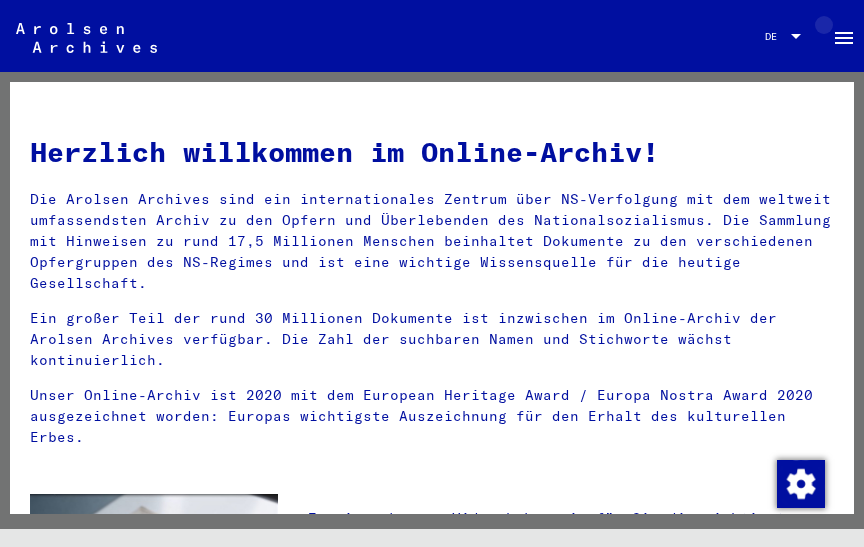 click on "menu" at bounding box center [844, 36] 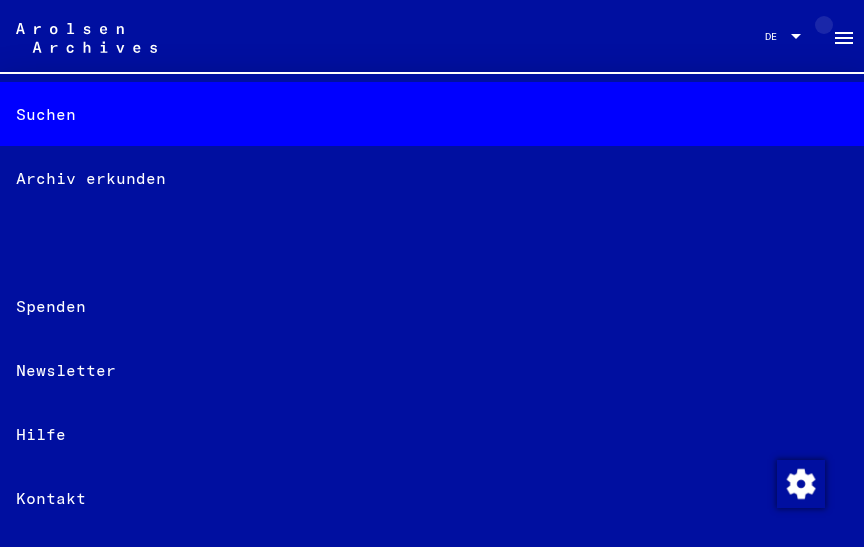 scroll, scrollTop: 0, scrollLeft: 0, axis: both 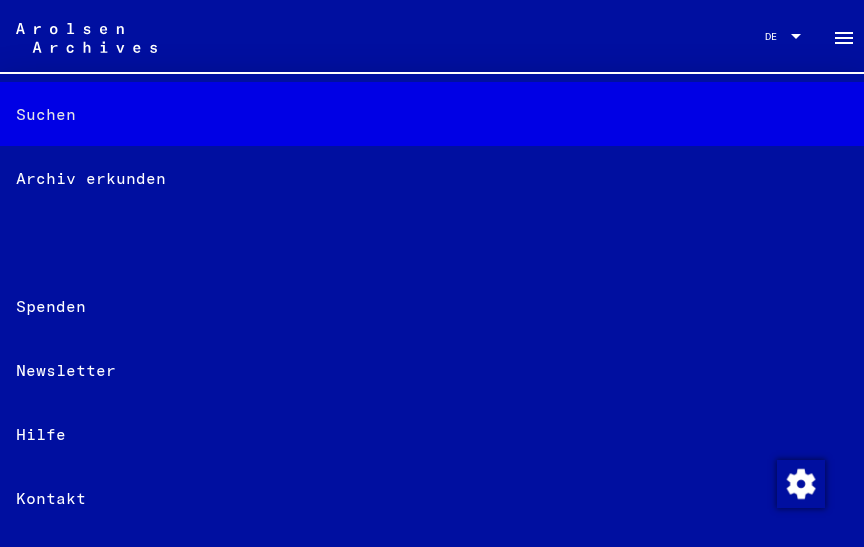 click on "Suchen" at bounding box center [432, 114] 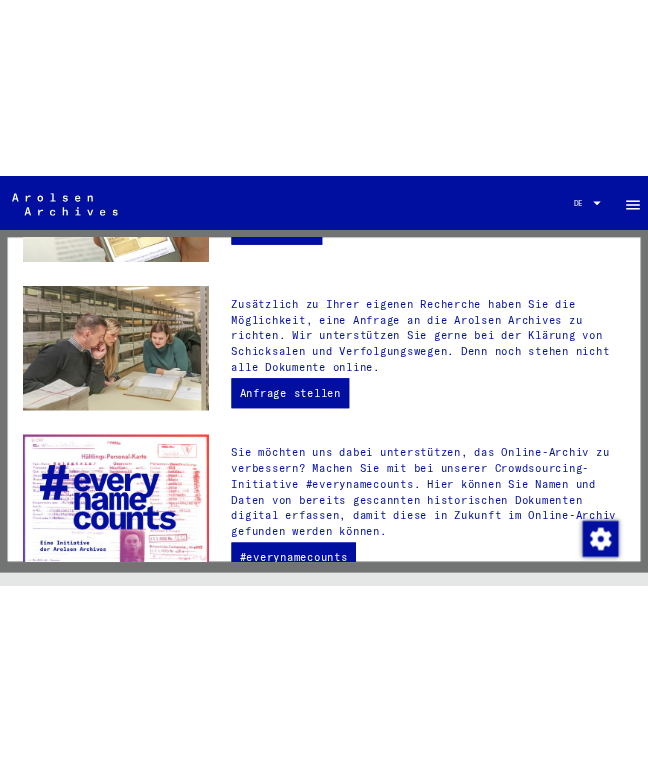 scroll, scrollTop: 711, scrollLeft: 0, axis: vertical 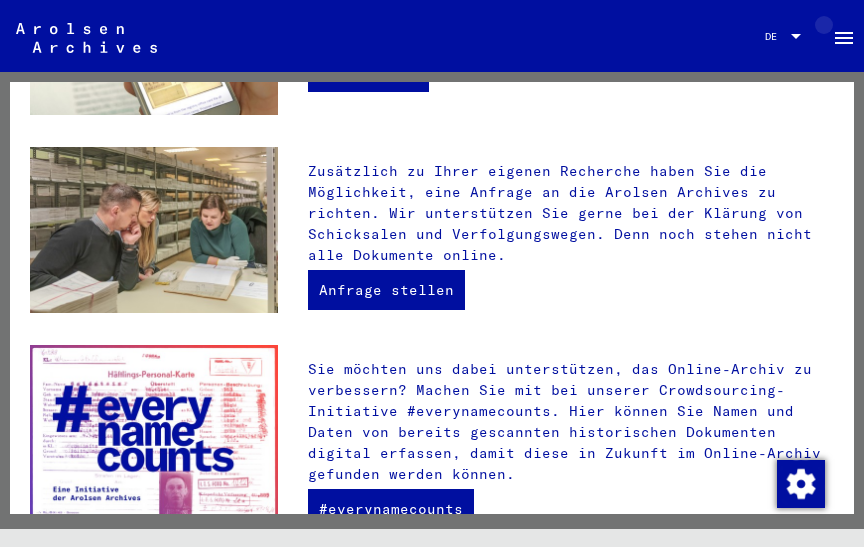 click on "menu" at bounding box center (844, 38) 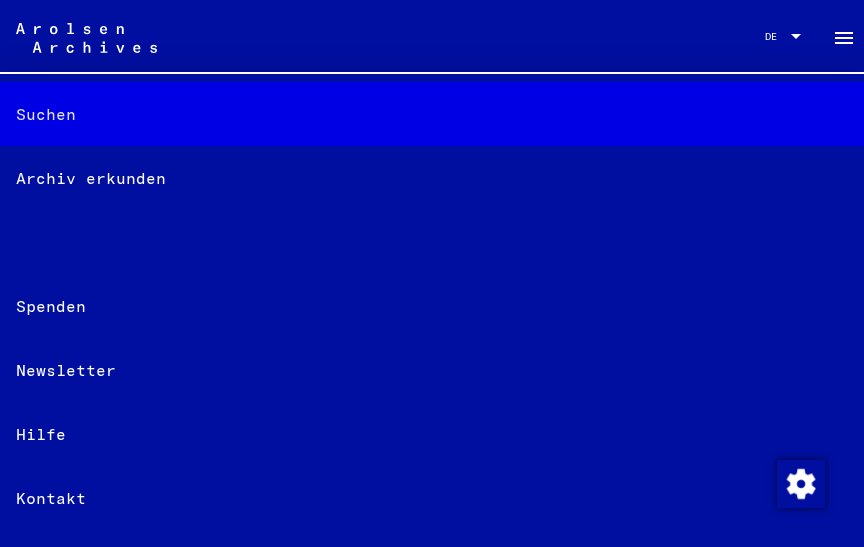 click on "Suchen" at bounding box center [432, 114] 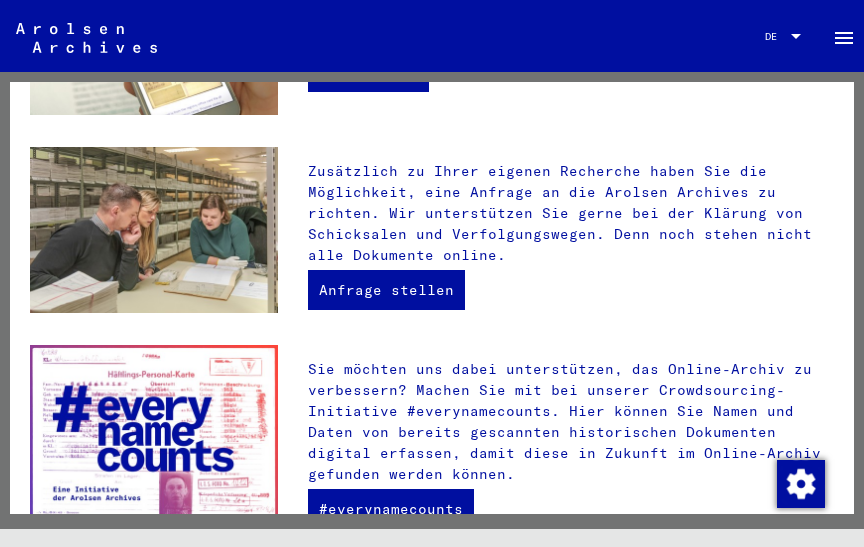 click on "menu" at bounding box center (844, 38) 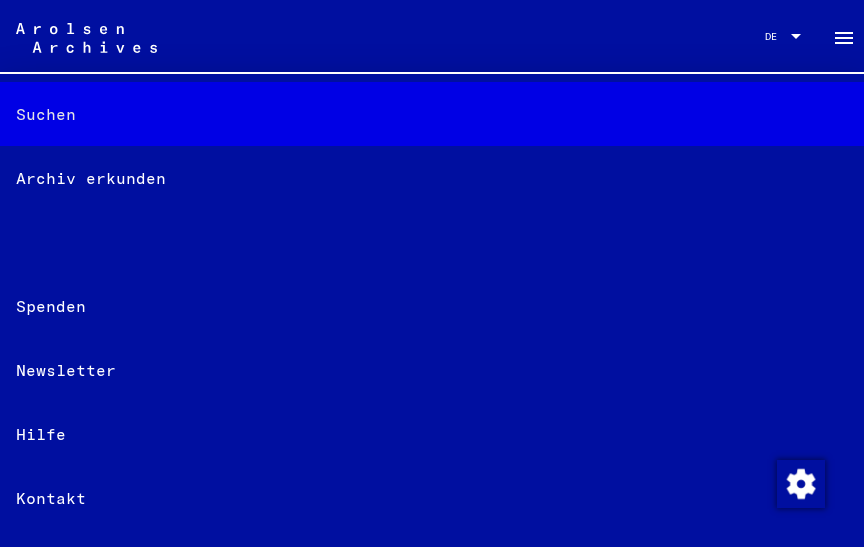 click on "Suchen" at bounding box center [432, 114] 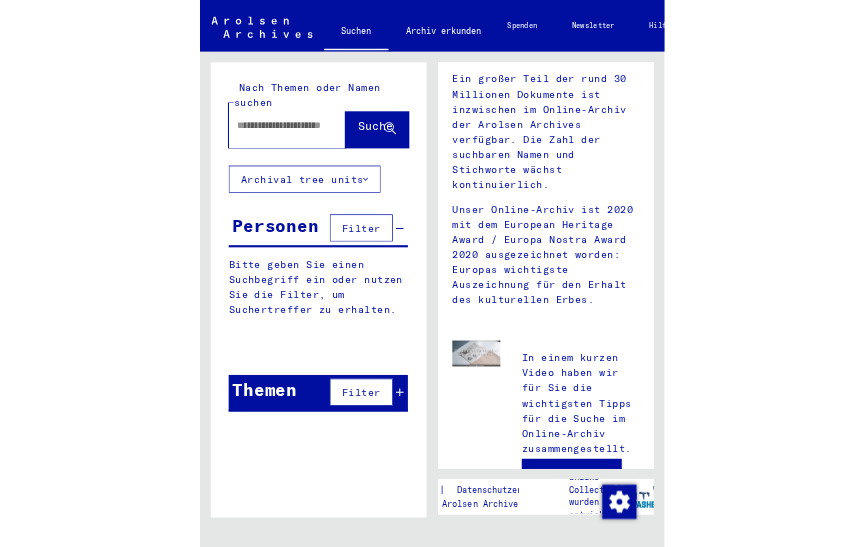 scroll, scrollTop: 327, scrollLeft: 0, axis: vertical 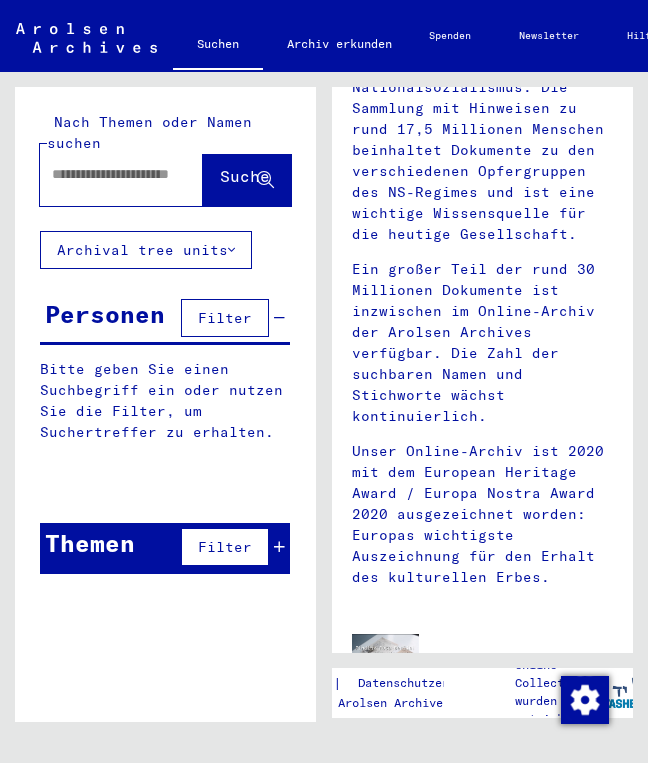 click at bounding box center (122, 174) 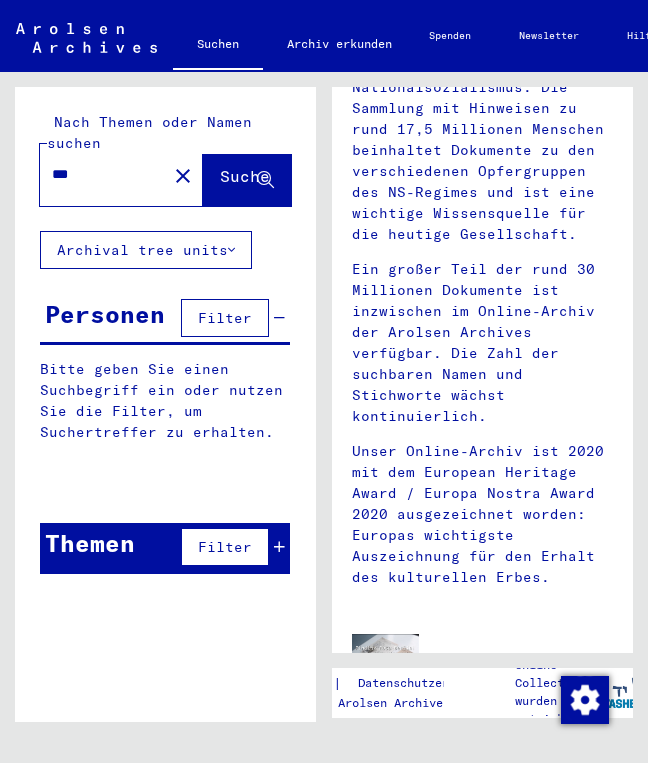 click on "close" at bounding box center (183, 176) 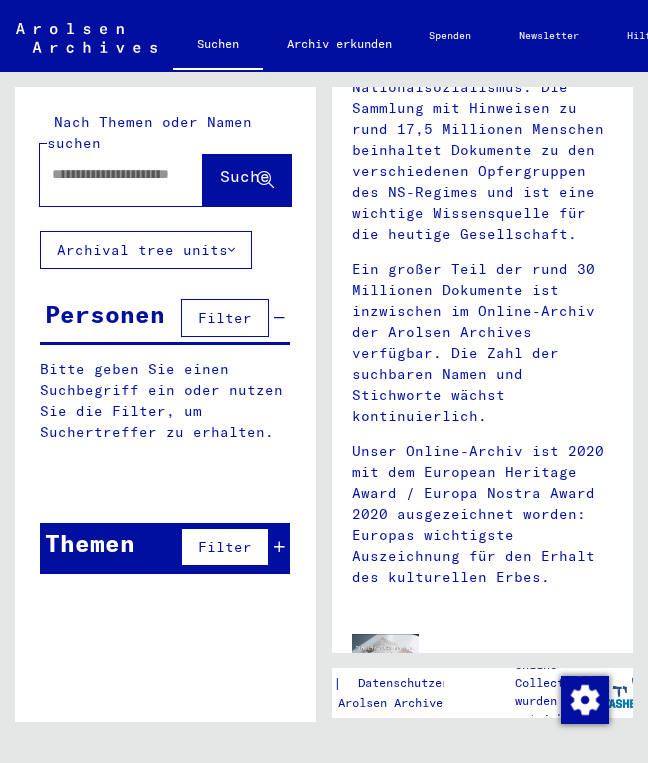 click at bounding box center [122, 174] 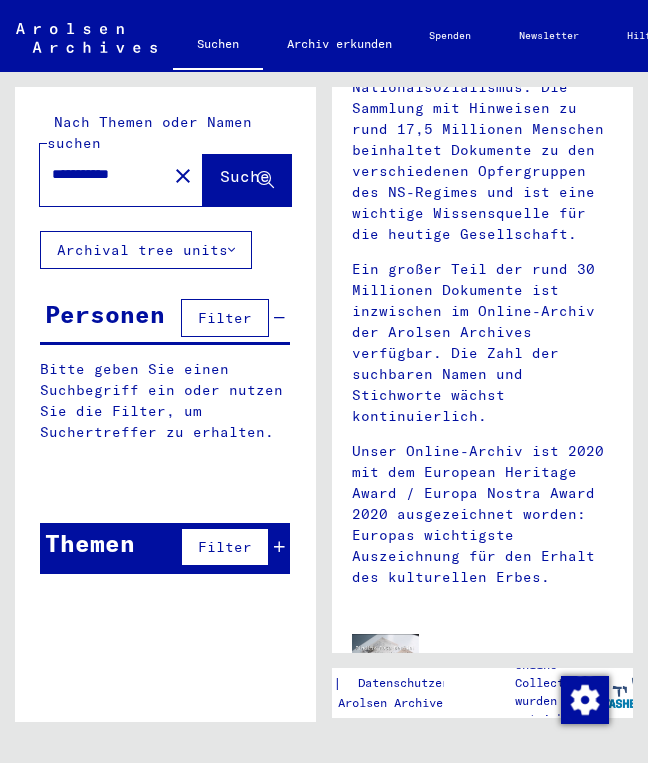 click on "Suche" at bounding box center [245, 176] 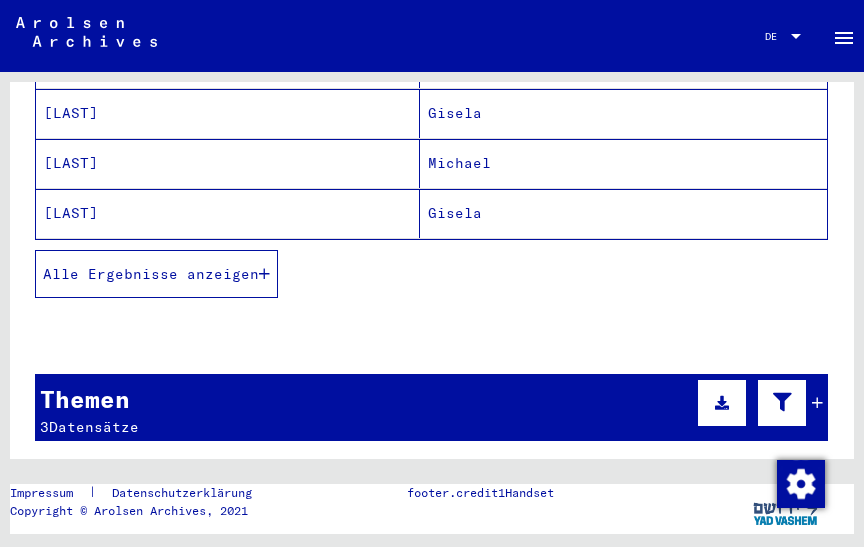 click on "**********" at bounding box center [432, 315] 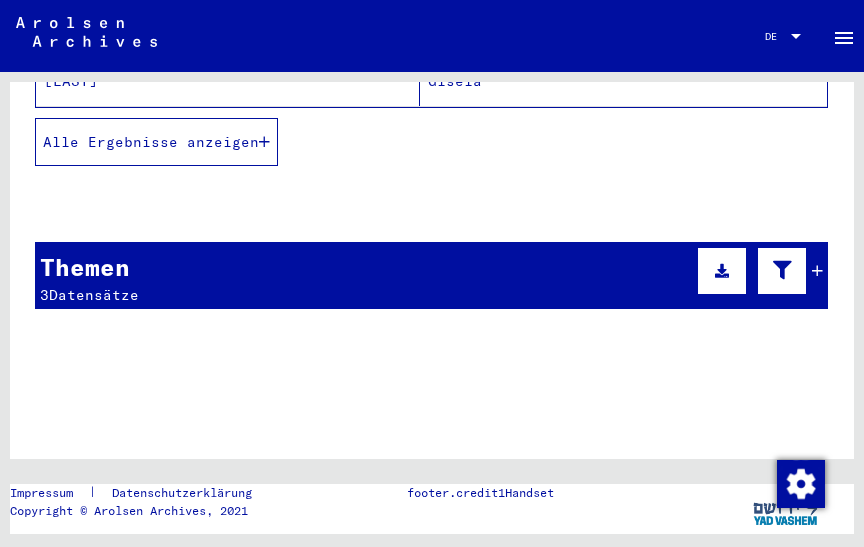 scroll, scrollTop: 568, scrollLeft: 0, axis: vertical 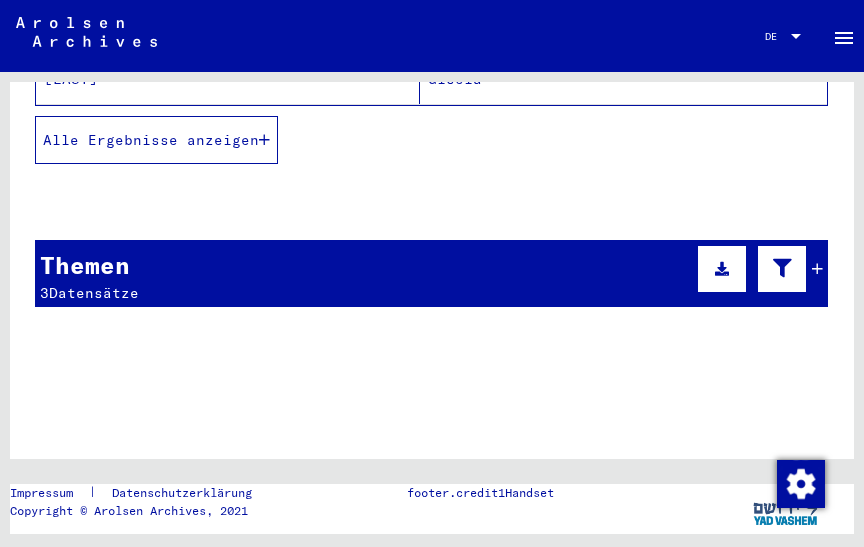 click on "Alle Ergebnisse anzeigen" at bounding box center [151, 140] 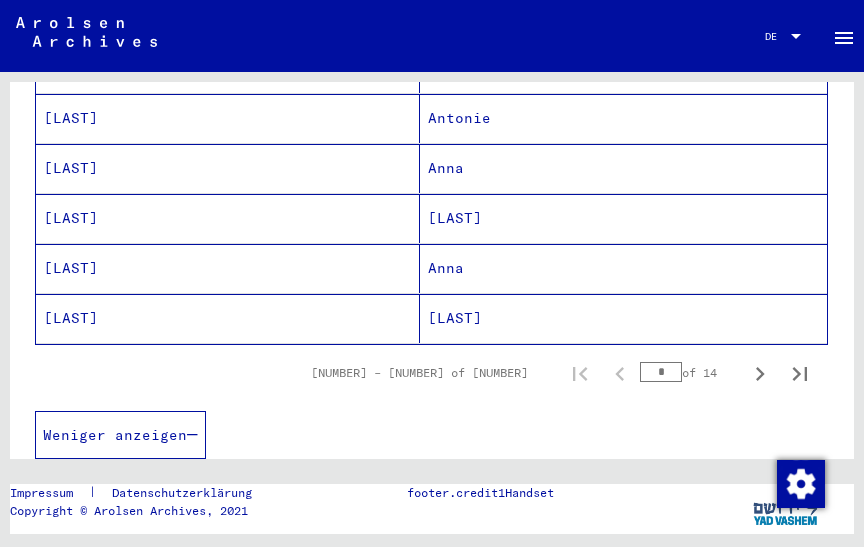 scroll, scrollTop: 1352, scrollLeft: 0, axis: vertical 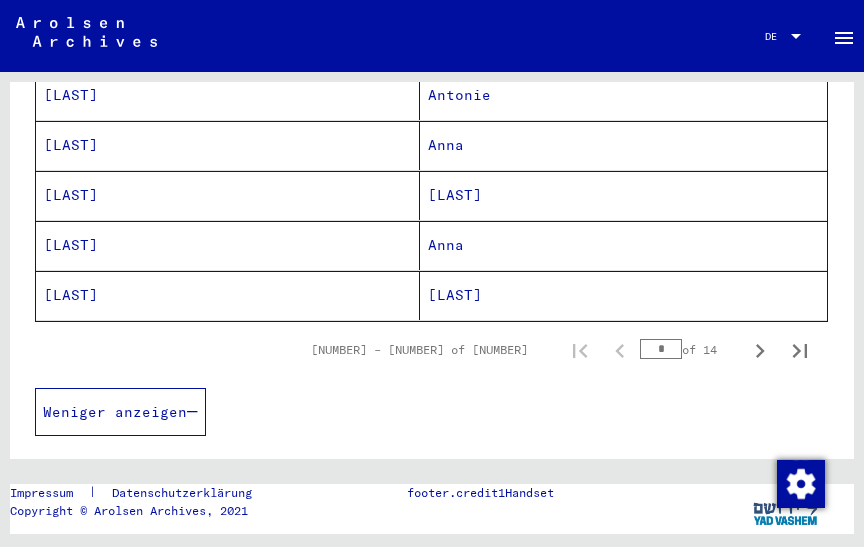 click at bounding box center (760, 351) 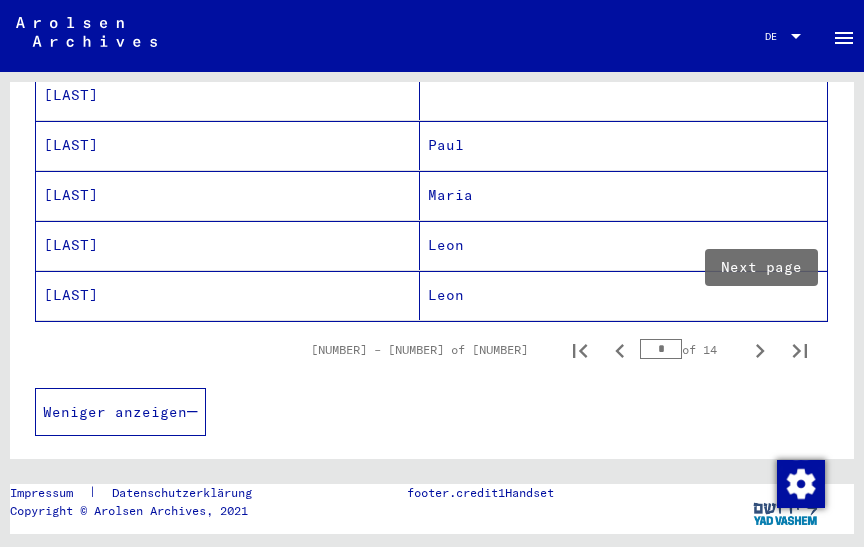 click at bounding box center [760, 351] 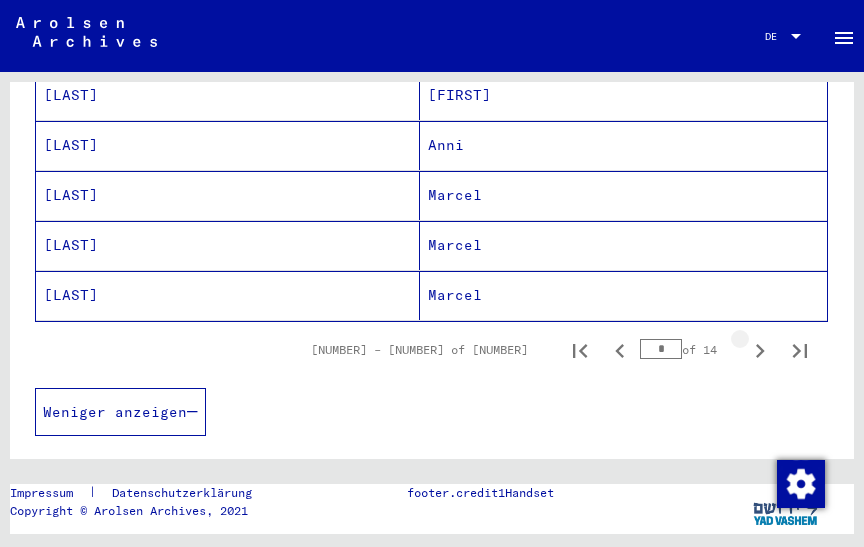click at bounding box center [760, 351] 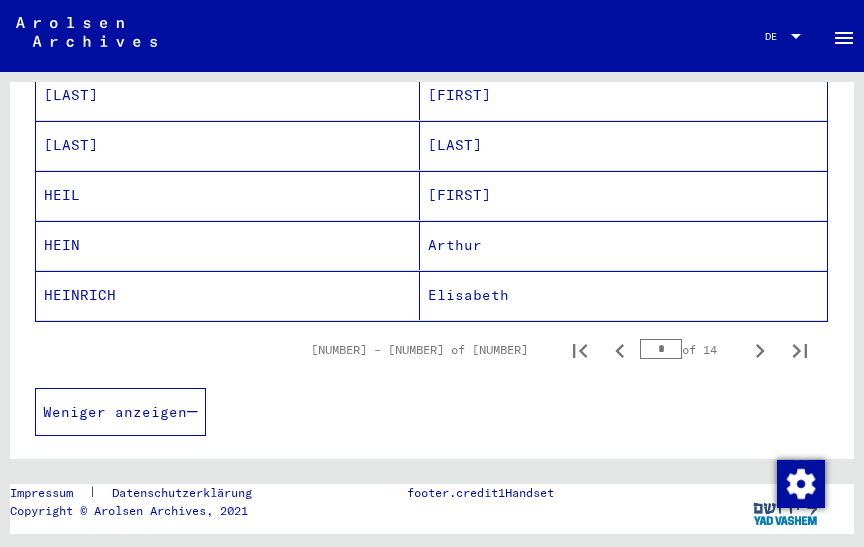 click at bounding box center (760, 351) 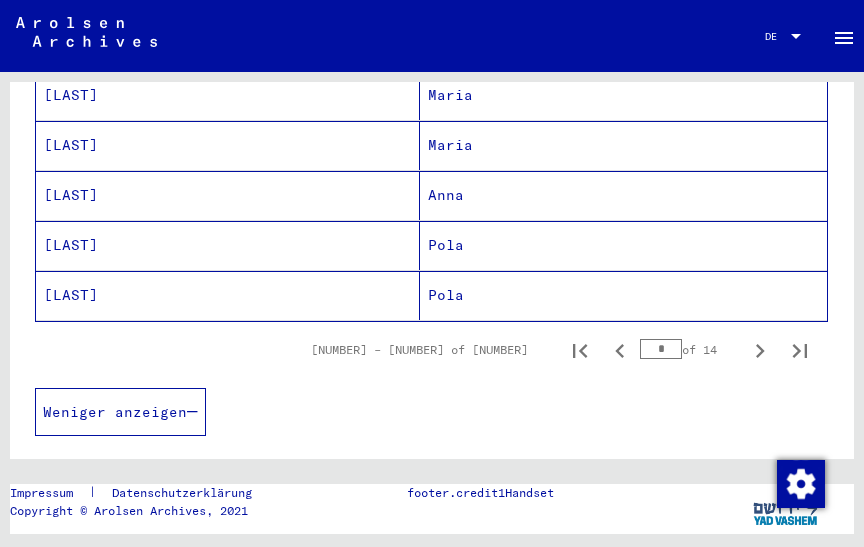 click at bounding box center [760, 351] 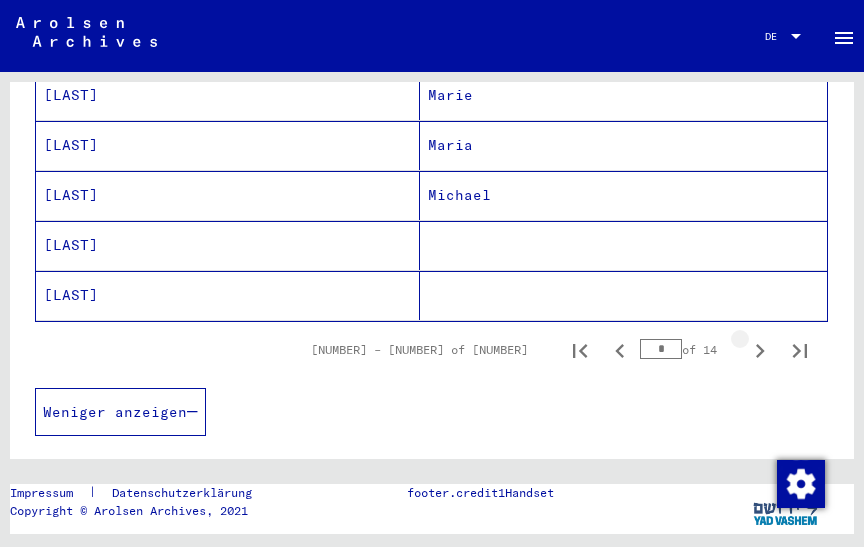 click at bounding box center (760, 351) 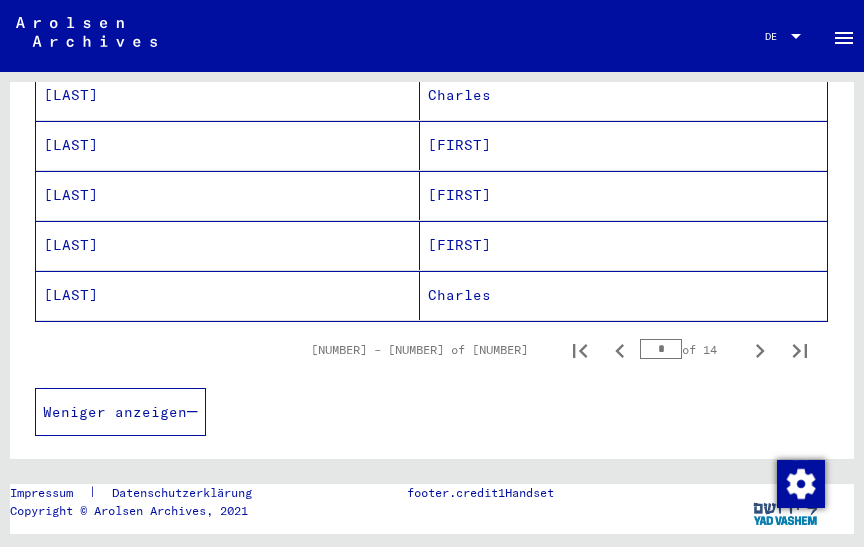 click at bounding box center [760, 351] 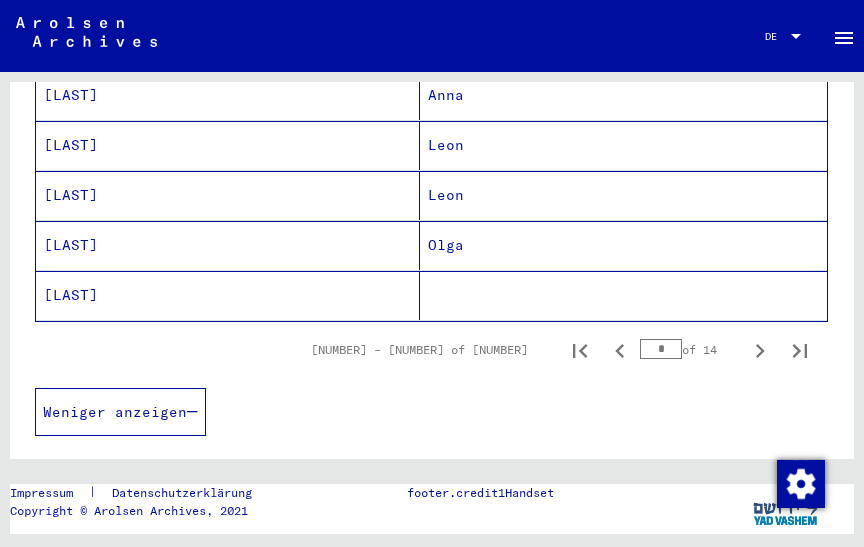 click at bounding box center [760, 351] 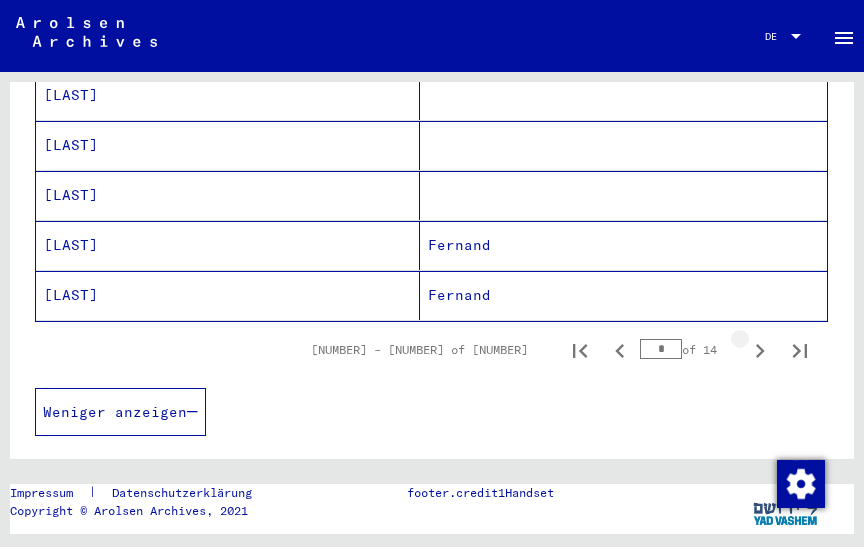 click at bounding box center (760, 351) 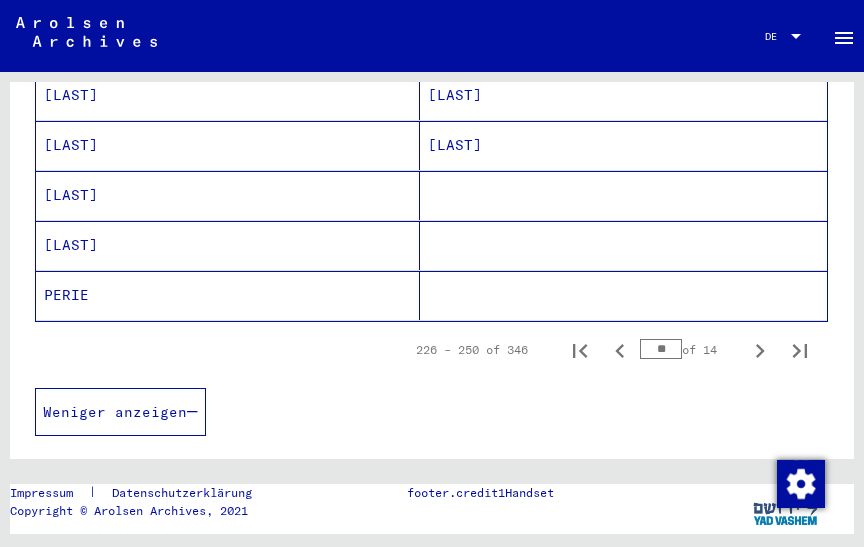 click at bounding box center (760, 351) 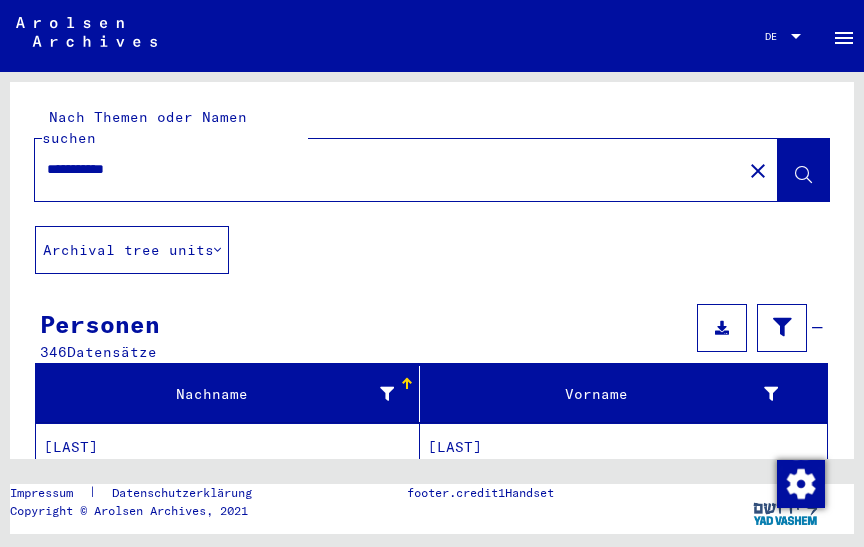 scroll, scrollTop: 0, scrollLeft: 0, axis: both 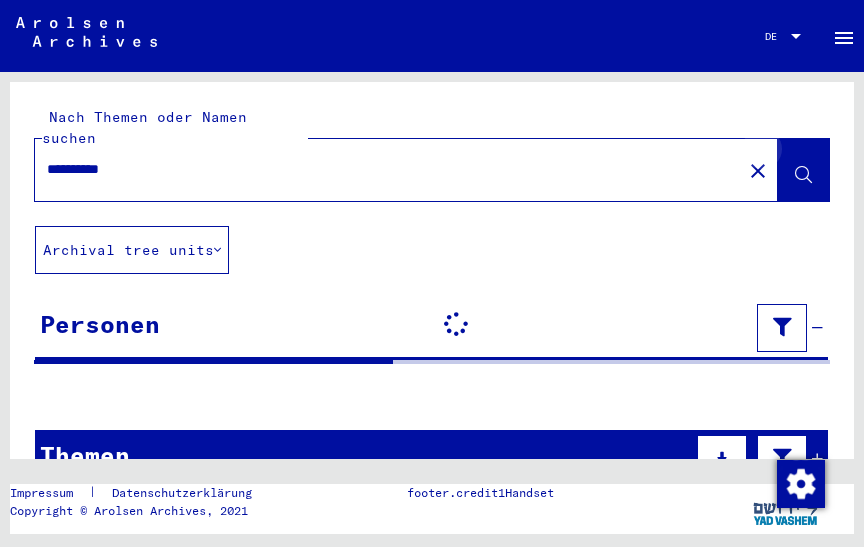click at bounding box center [803, 175] 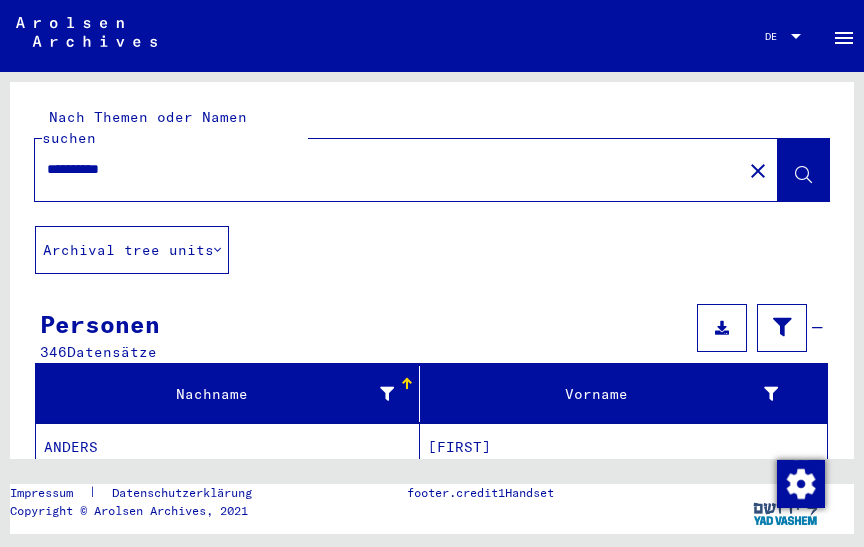 scroll, scrollTop: 0, scrollLeft: 0, axis: both 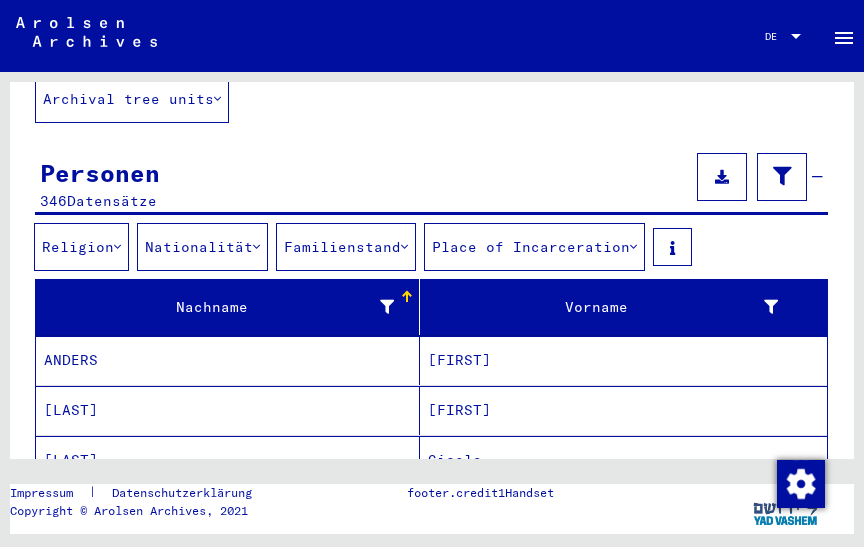 click on "Religion" at bounding box center [81, 247] 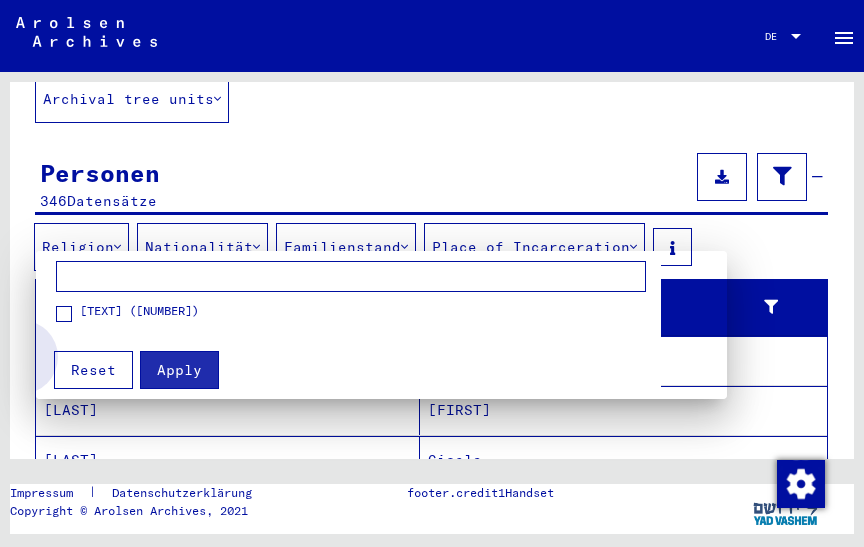 click on "Reset" at bounding box center [179, 370] 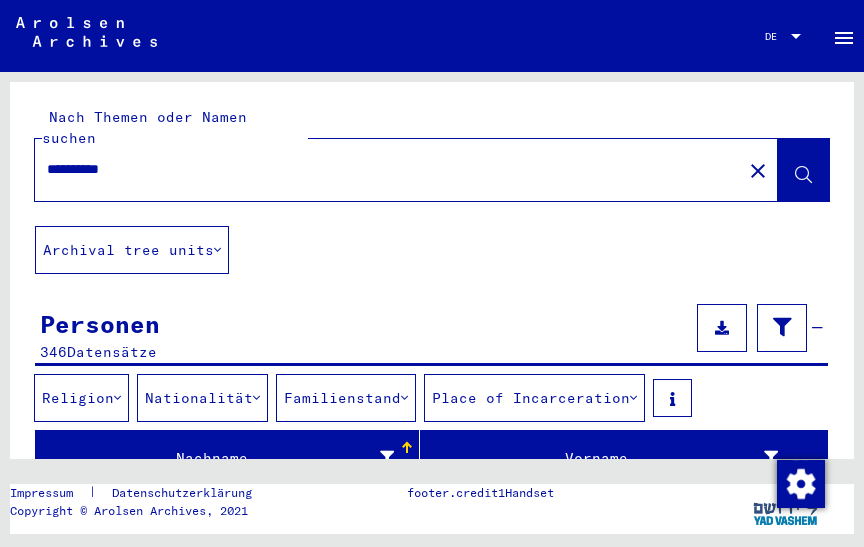 scroll, scrollTop: 0, scrollLeft: 0, axis: both 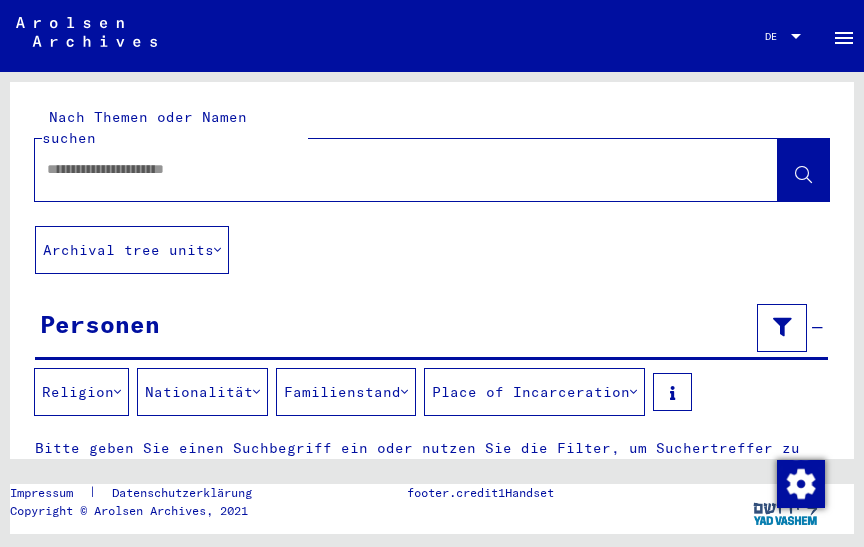 click at bounding box center [388, 169] 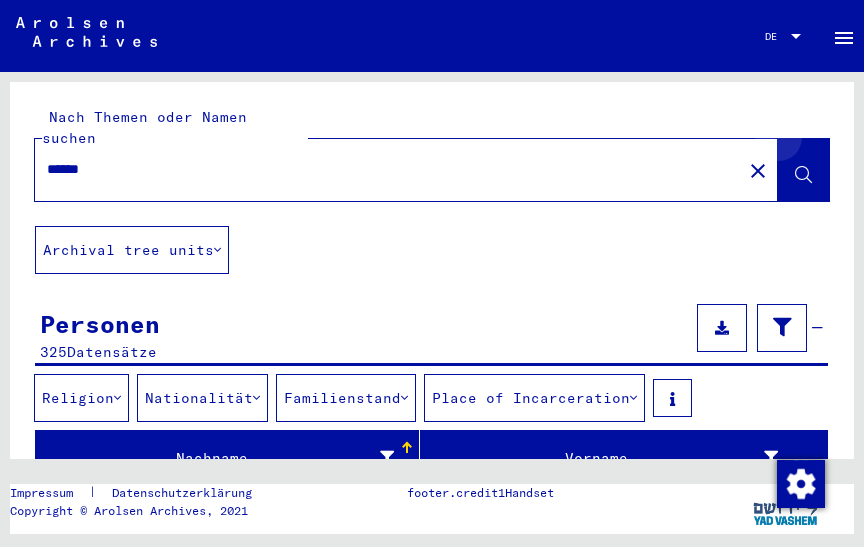 click at bounding box center [803, 172] 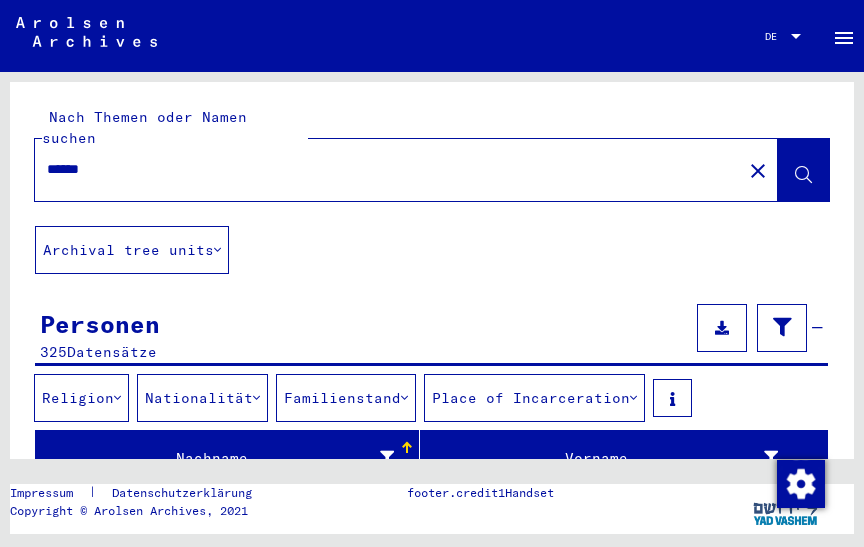 click on "******" at bounding box center (388, 169) 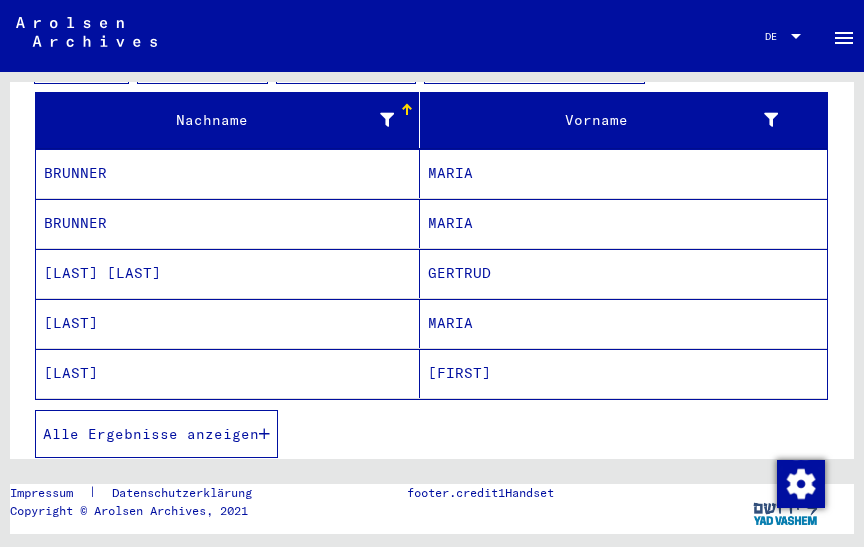 scroll, scrollTop: 339, scrollLeft: 0, axis: vertical 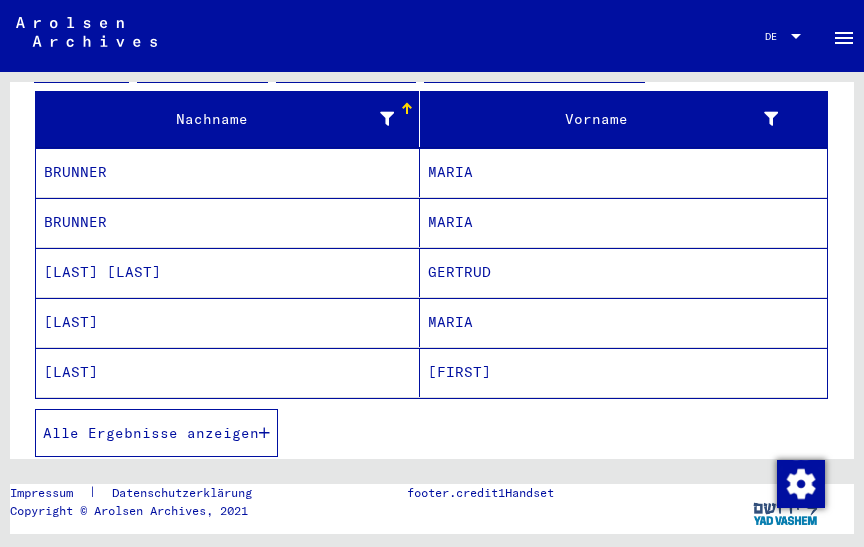 click on "Alle Ergebnisse anzeigen" at bounding box center (151, 433) 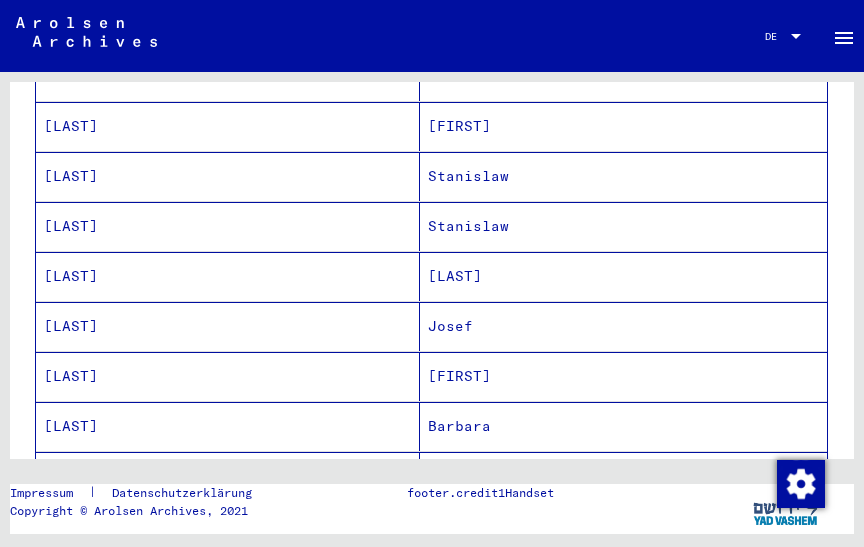 scroll, scrollTop: 1251, scrollLeft: 0, axis: vertical 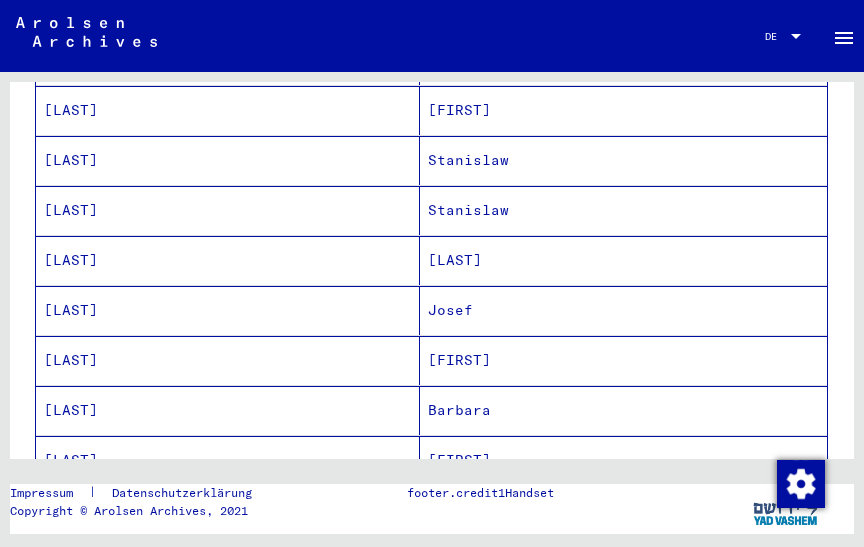 click at bounding box center [760, 516] 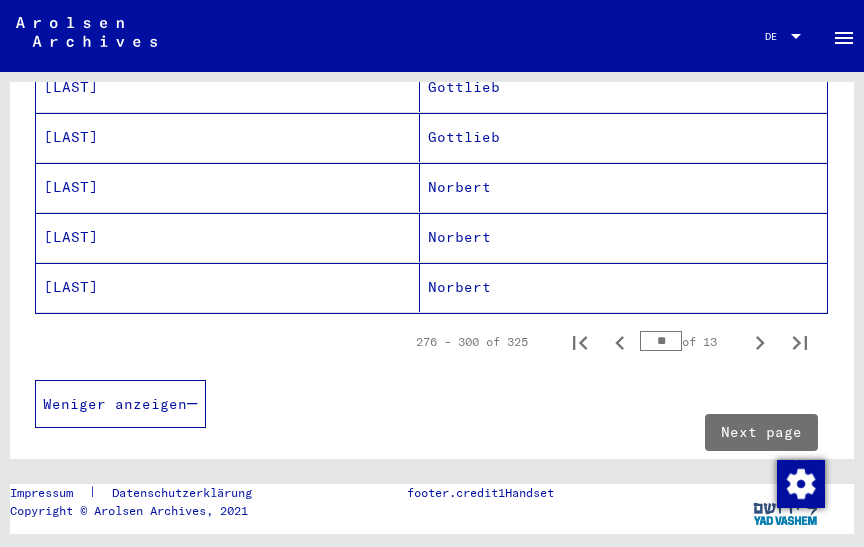 scroll, scrollTop: 1527, scrollLeft: 0, axis: vertical 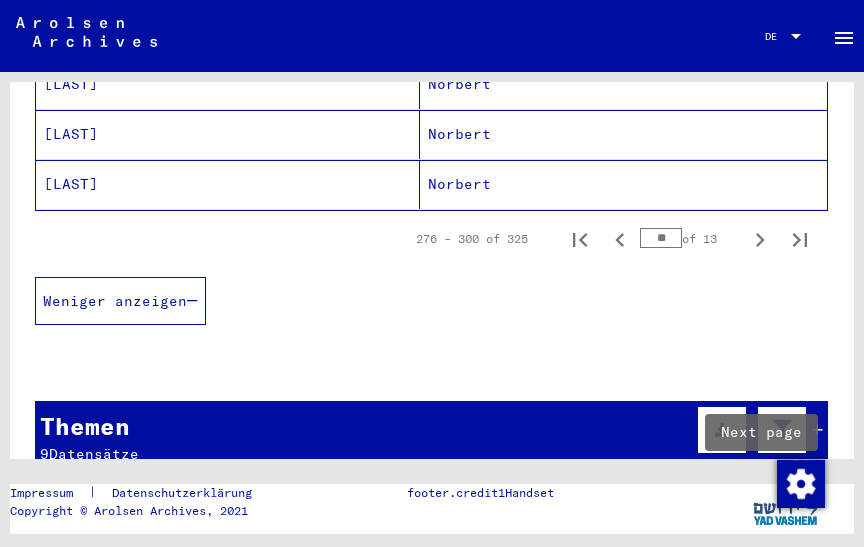 click at bounding box center [619, 240] 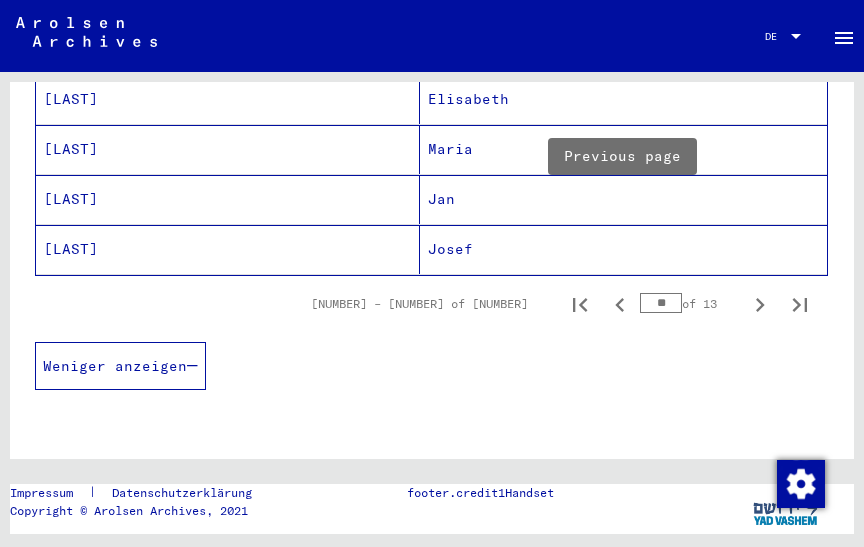 scroll, scrollTop: 1463, scrollLeft: 0, axis: vertical 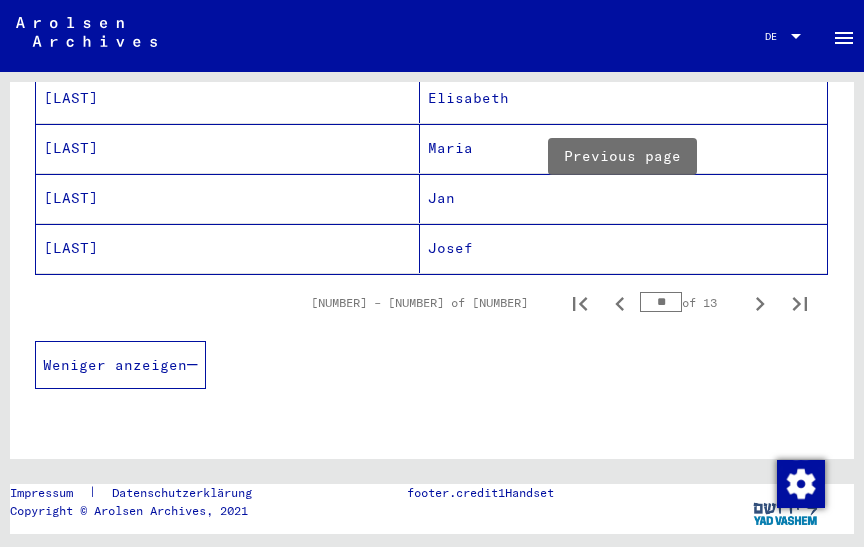 click at bounding box center [620, 304] 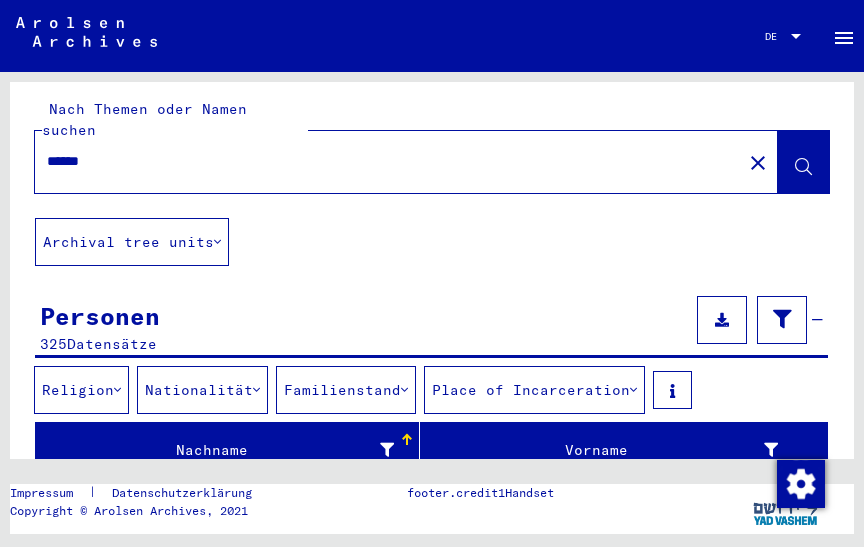 scroll, scrollTop: 8, scrollLeft: 0, axis: vertical 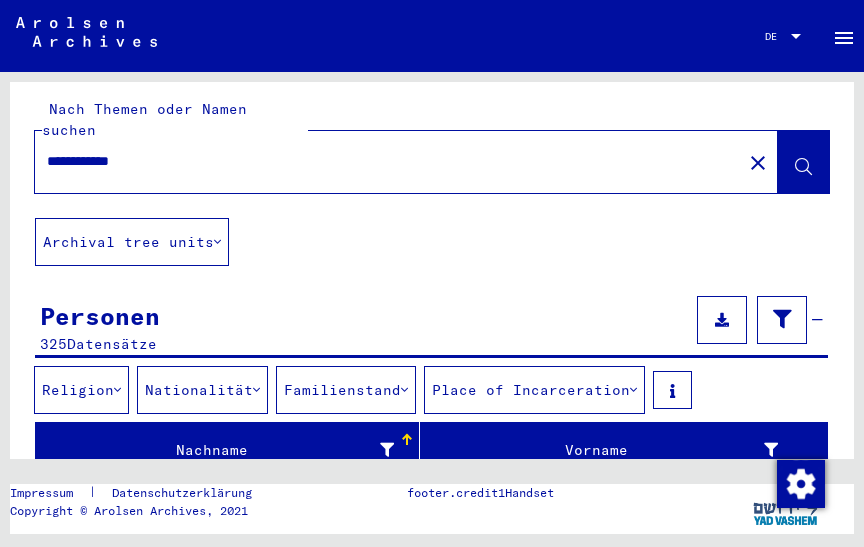type on "**********" 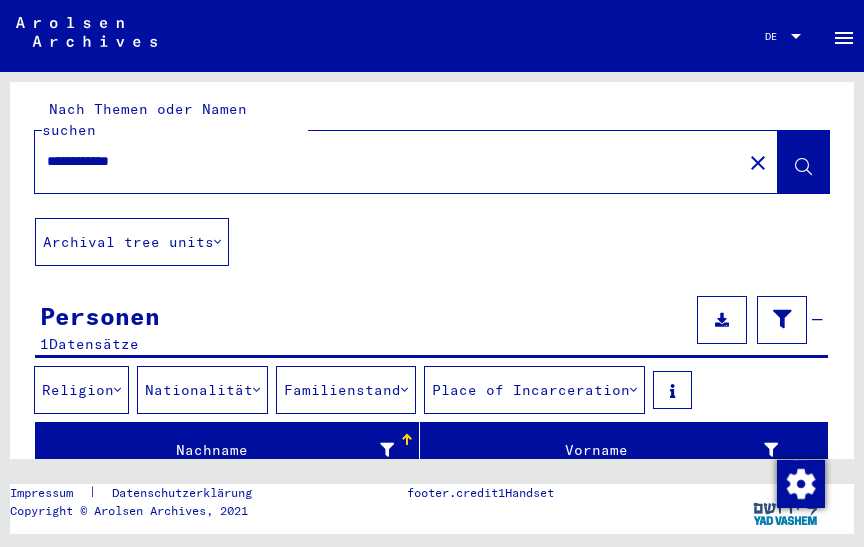 click at bounding box center [803, 162] 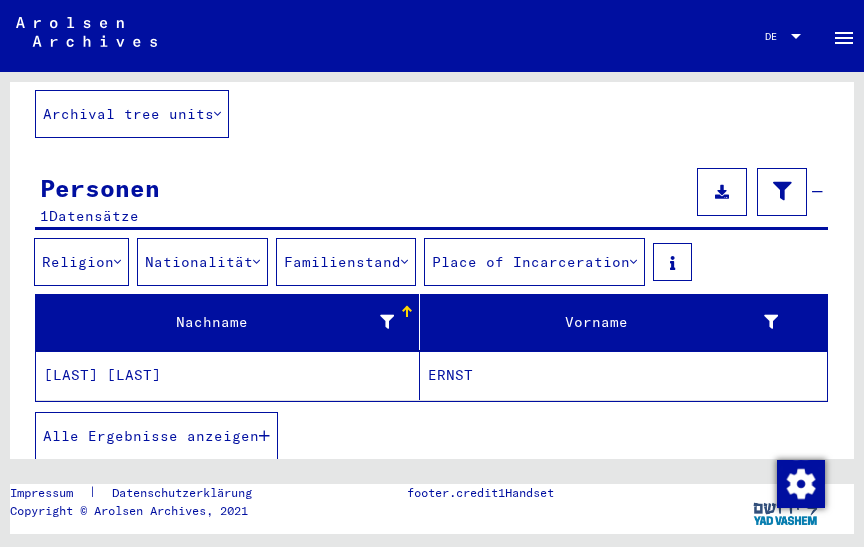 scroll, scrollTop: 168, scrollLeft: 0, axis: vertical 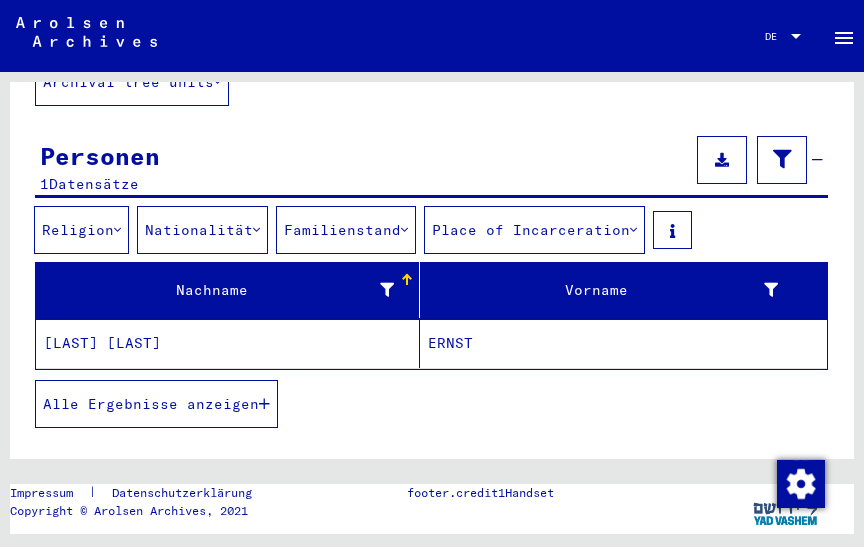 click on "ERNST" at bounding box center [623, 343] 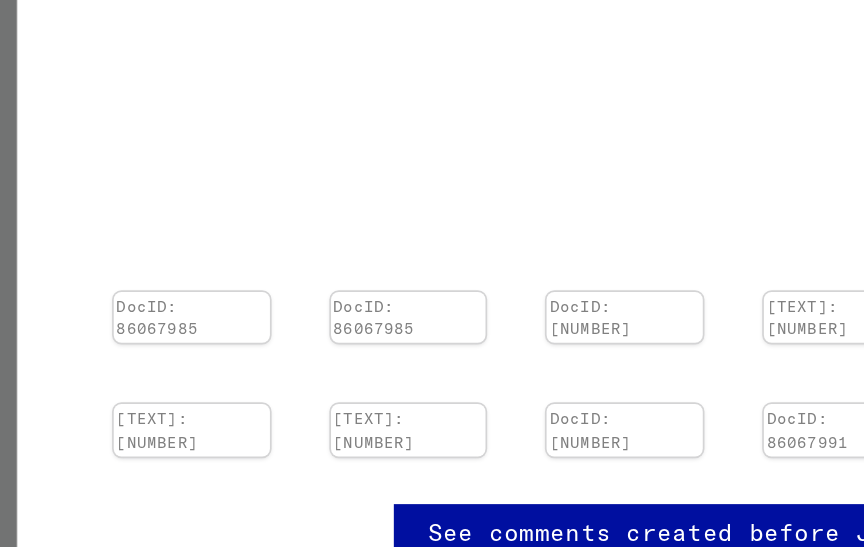 scroll, scrollTop: 0, scrollLeft: 0, axis: both 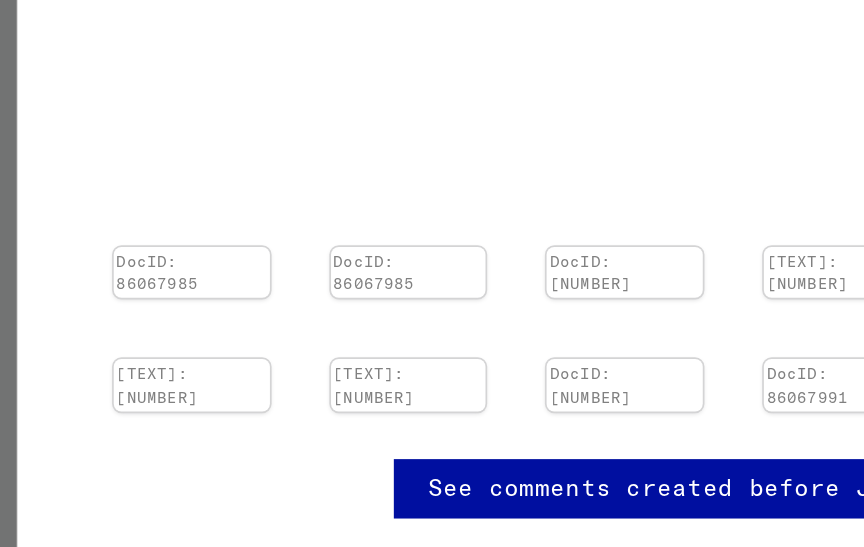 click at bounding box center [113, 329] 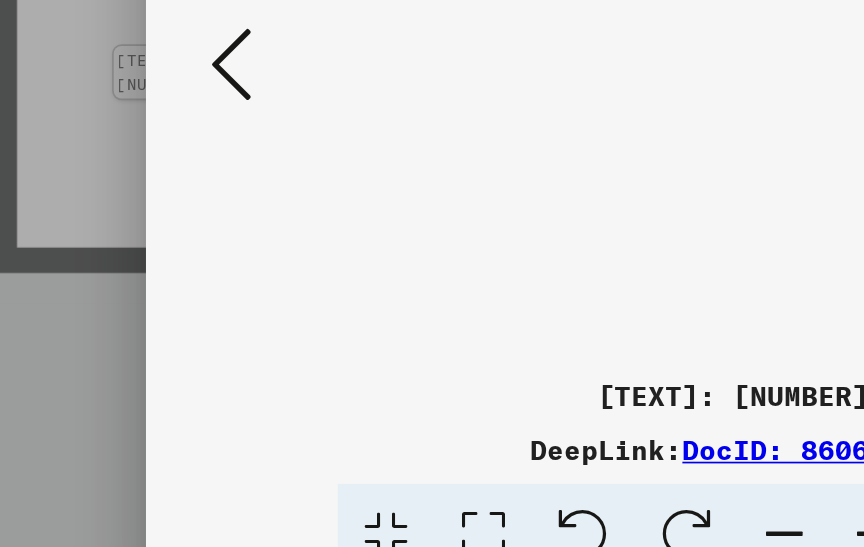 click on "DeepLink:  https://collections.arolsen-archives.org/de/document/[NUMBER]" at bounding box center (431, 449) 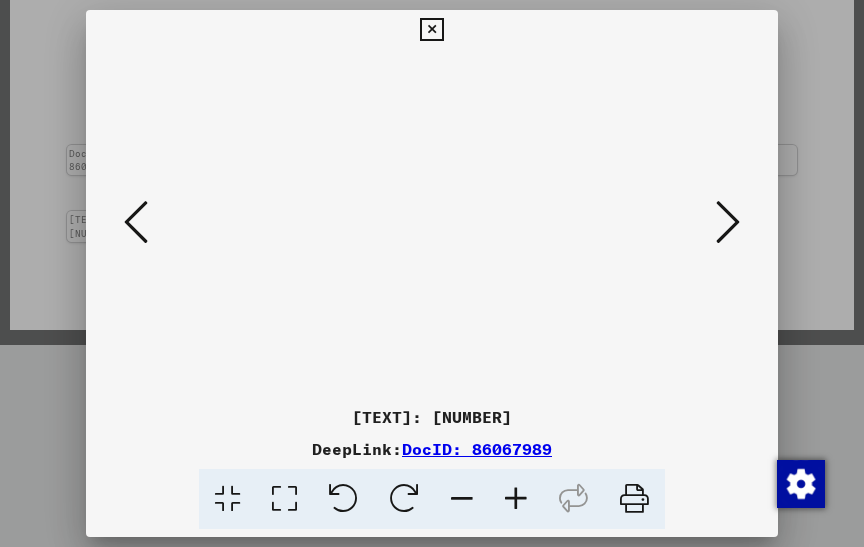 click at bounding box center [728, 222] 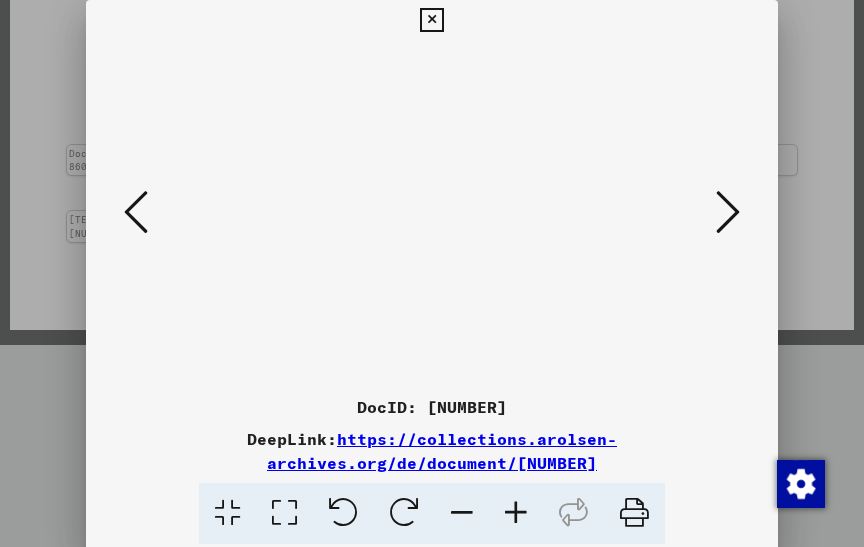 click at bounding box center [728, 212] 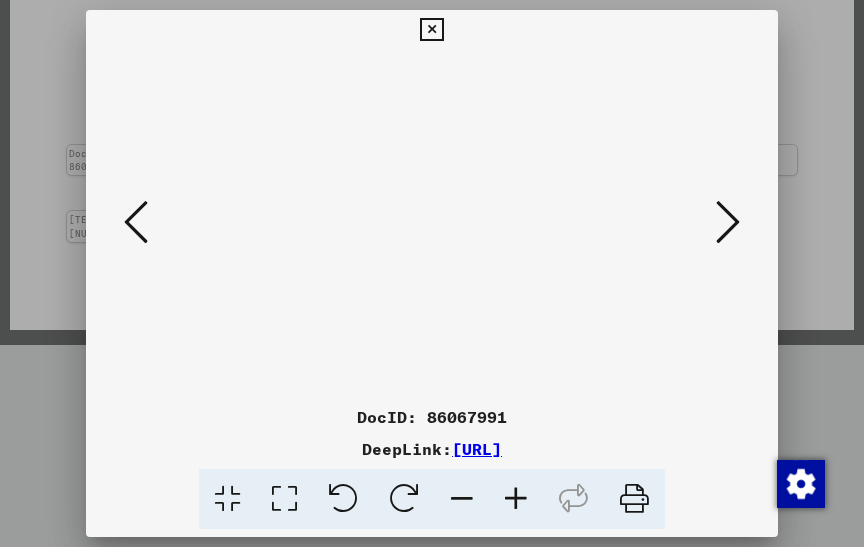 click at bounding box center (728, 222) 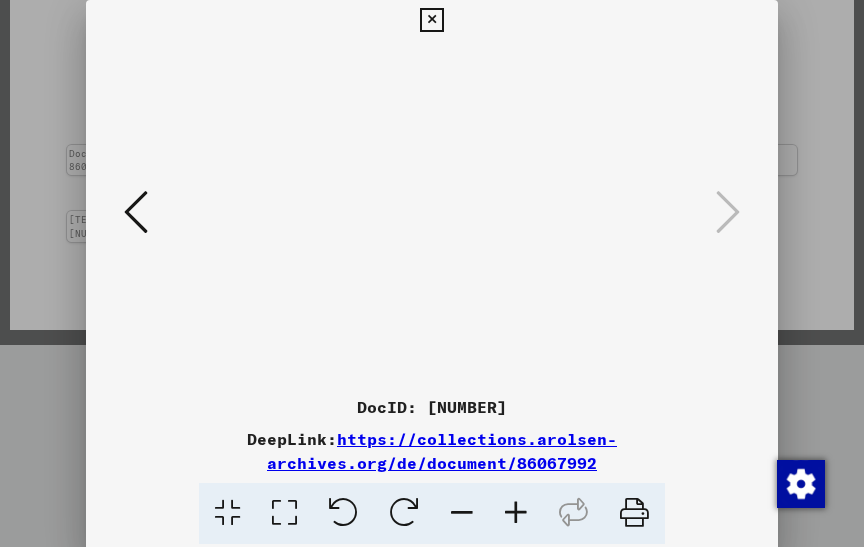 click at bounding box center (431, 20) 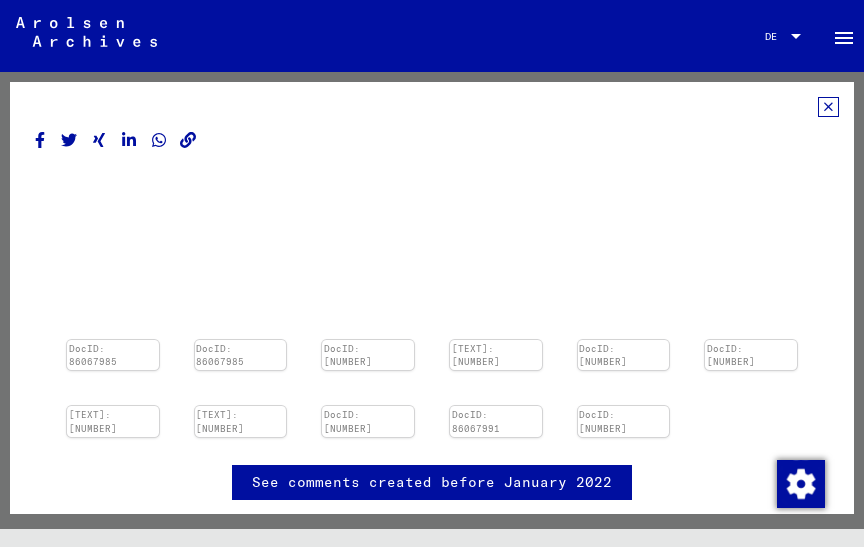 scroll, scrollTop: 0, scrollLeft: 0, axis: both 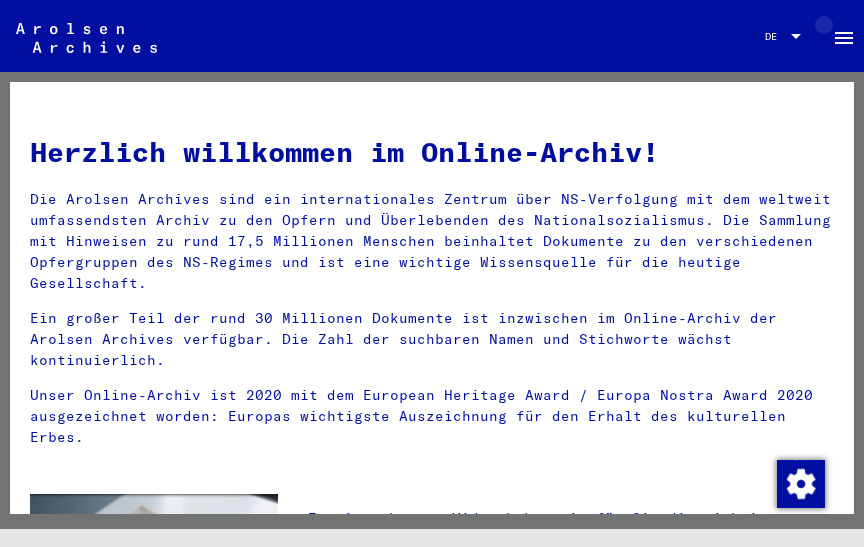 click on "menu" at bounding box center [844, 38] 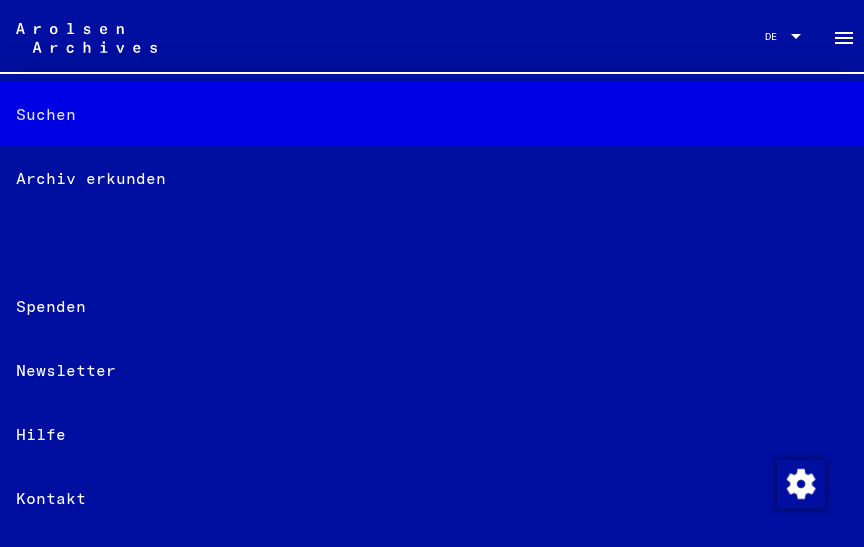 click on "Suchen" at bounding box center (432, 114) 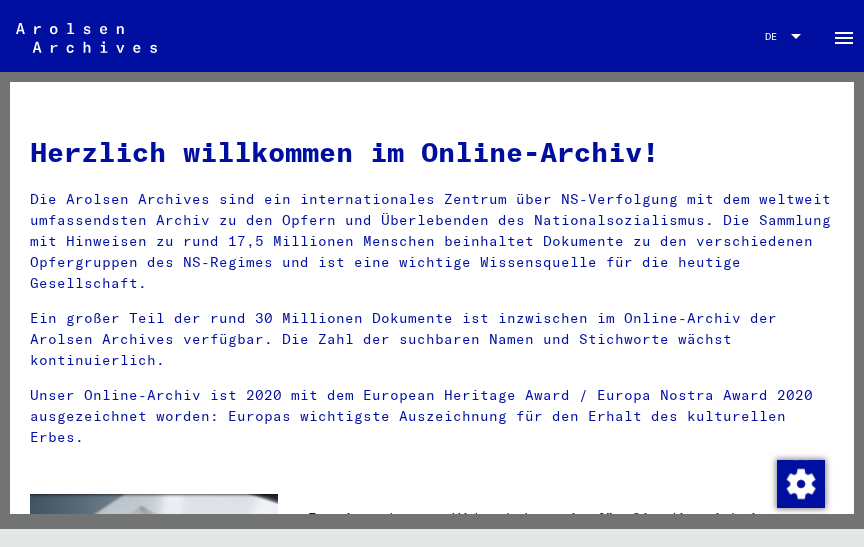 click on "menu" at bounding box center (844, 38) 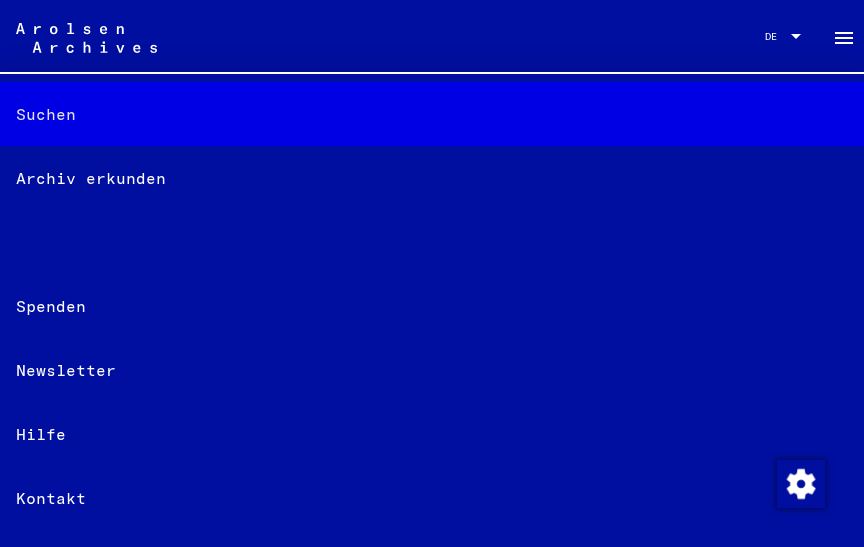 click on "Suchen" at bounding box center [432, 114] 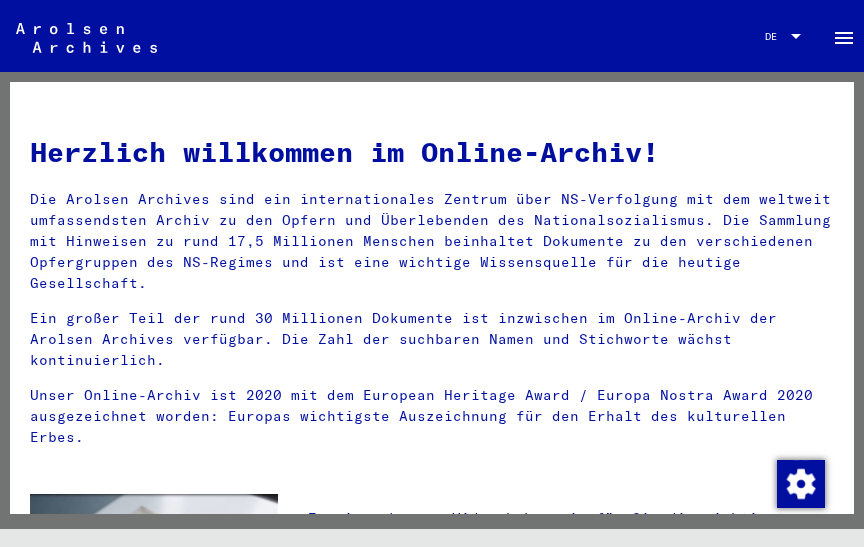 click on "menu" at bounding box center [844, 38] 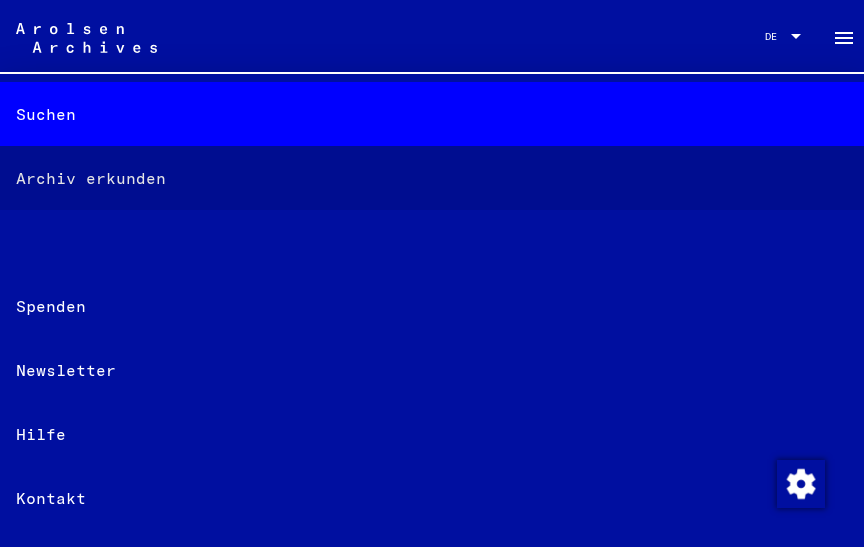 click on "Archiv erkunden" at bounding box center [432, 178] 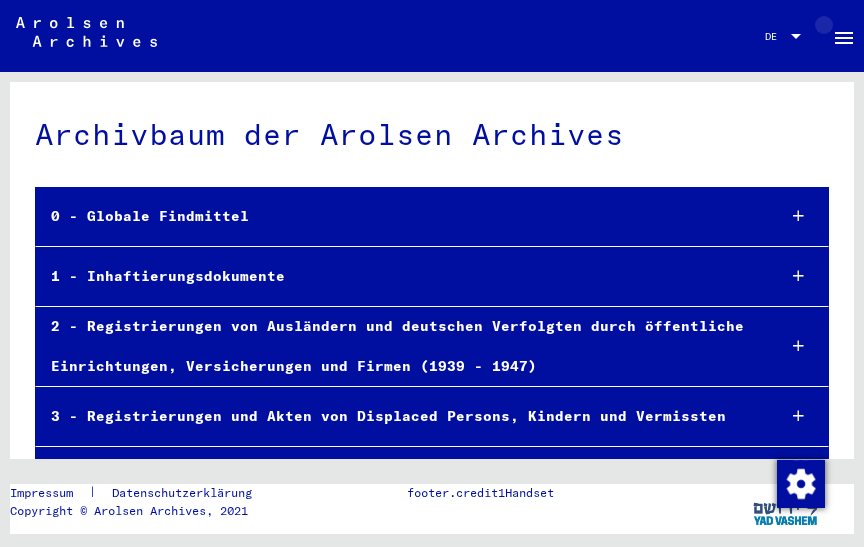 click on "menu" at bounding box center (844, 38) 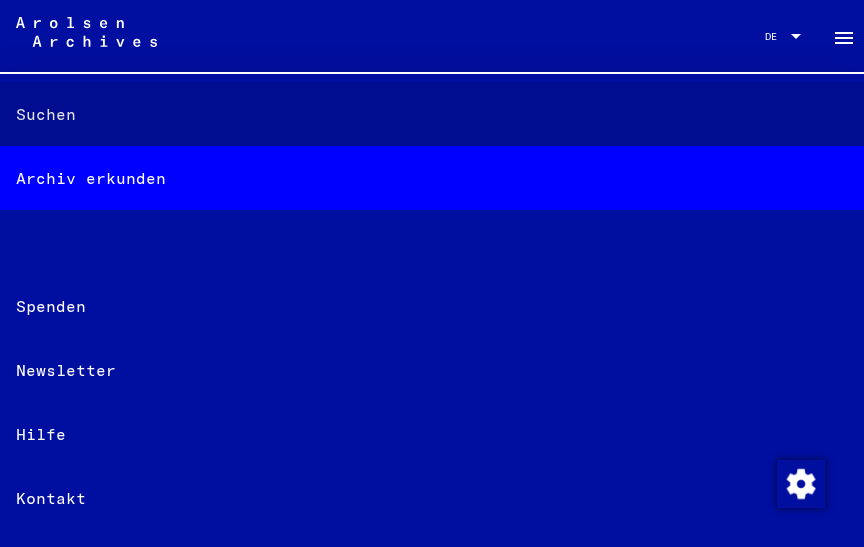 click on "Suchen" at bounding box center [432, 114] 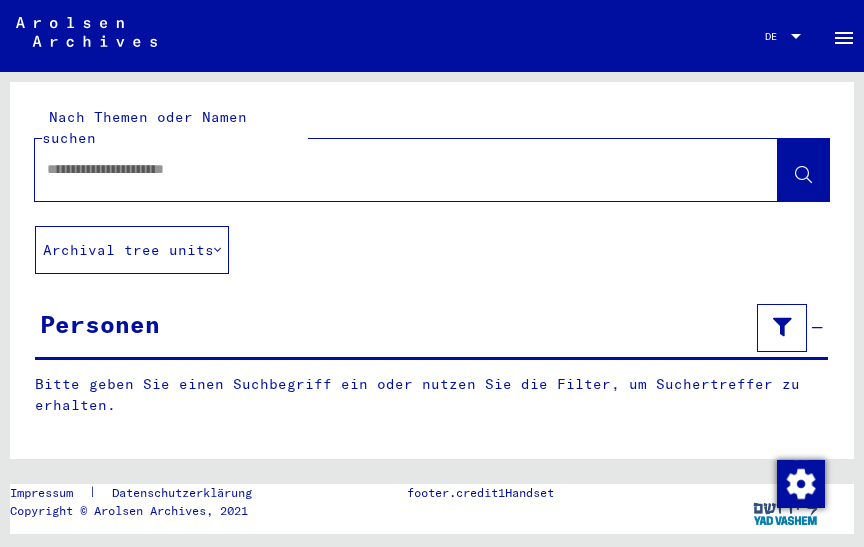 click at bounding box center [388, 169] 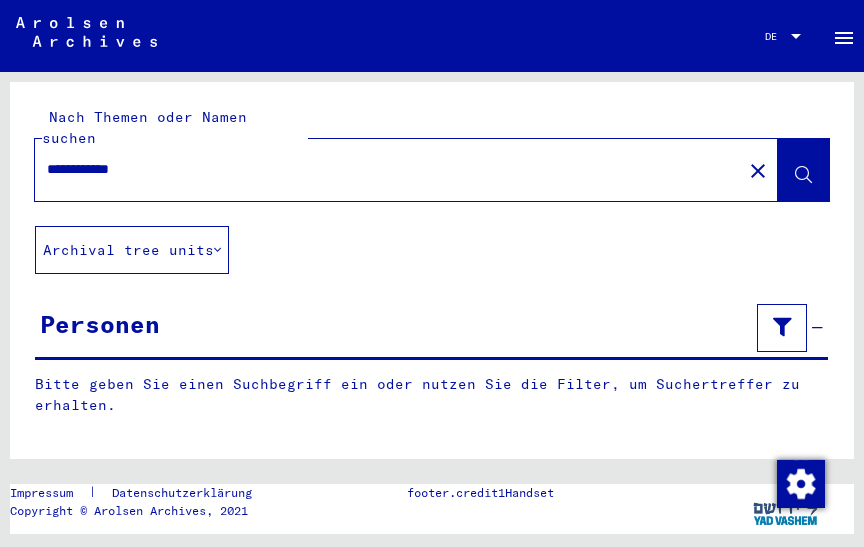 type on "**********" 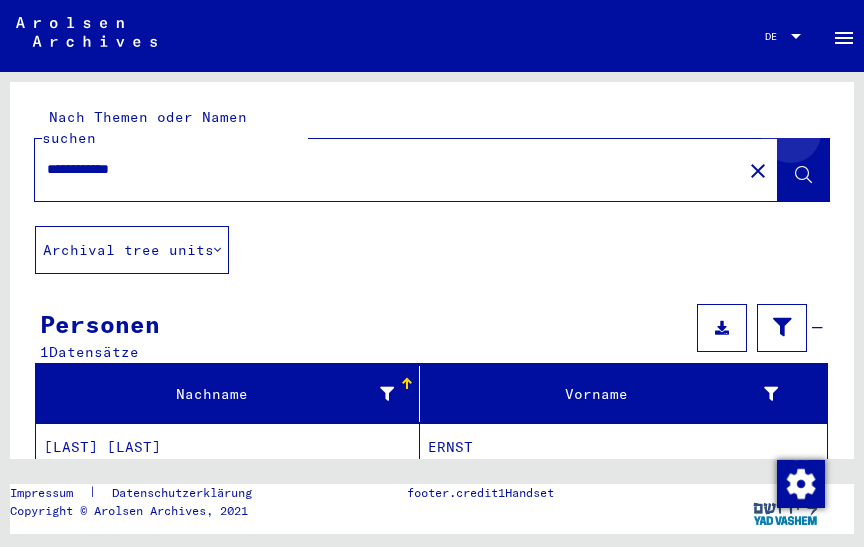 click at bounding box center [803, 170] 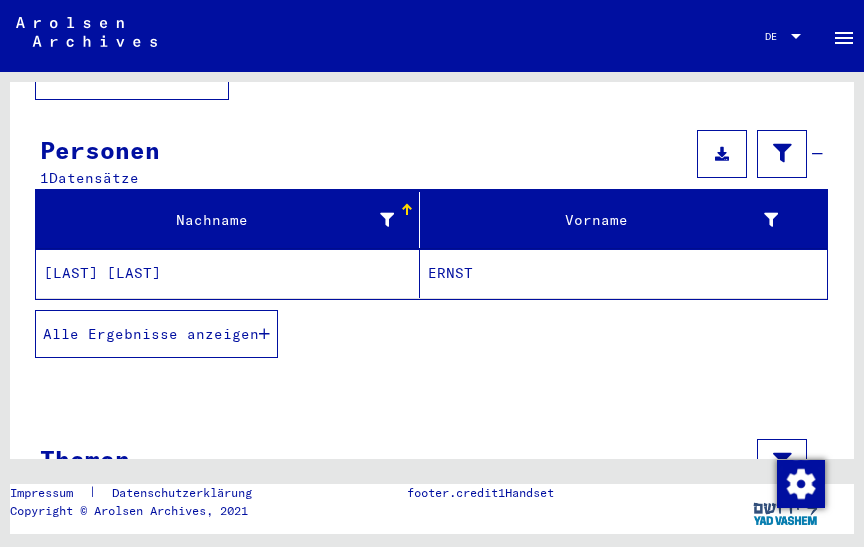 scroll, scrollTop: 173, scrollLeft: 0, axis: vertical 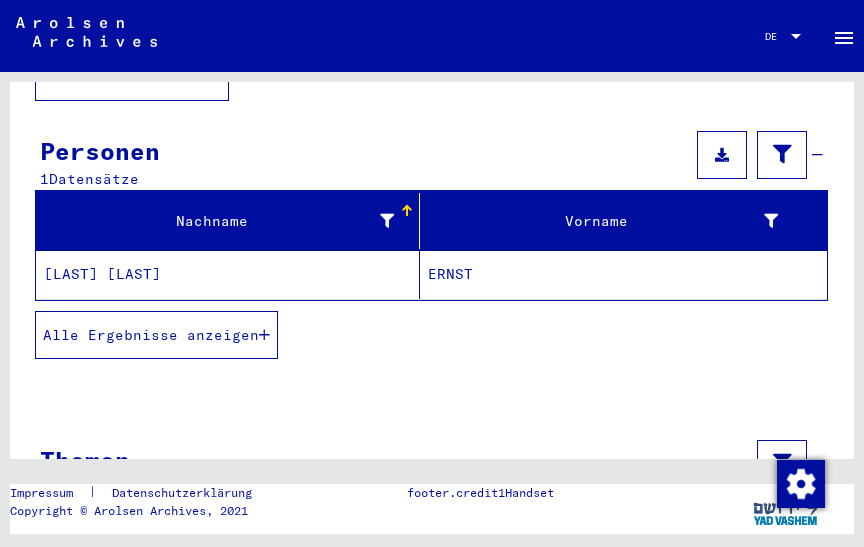click on "Alle Ergebnisse anzeigen" at bounding box center [156, 335] 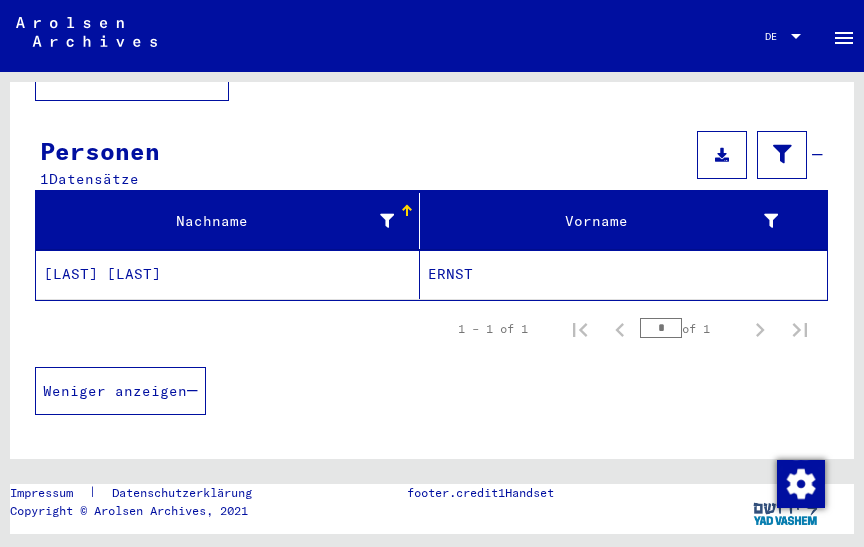 click on "[LAST] [LAST]" at bounding box center (228, 274) 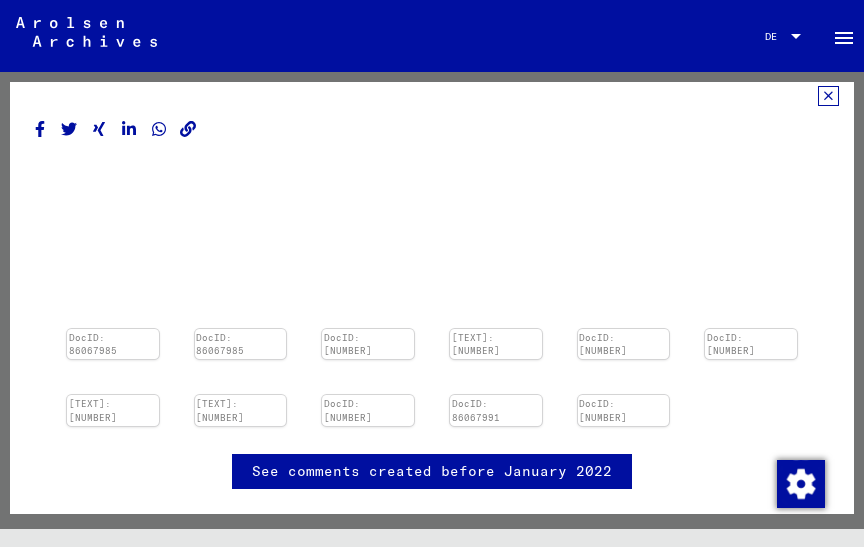 scroll, scrollTop: 129, scrollLeft: 0, axis: vertical 